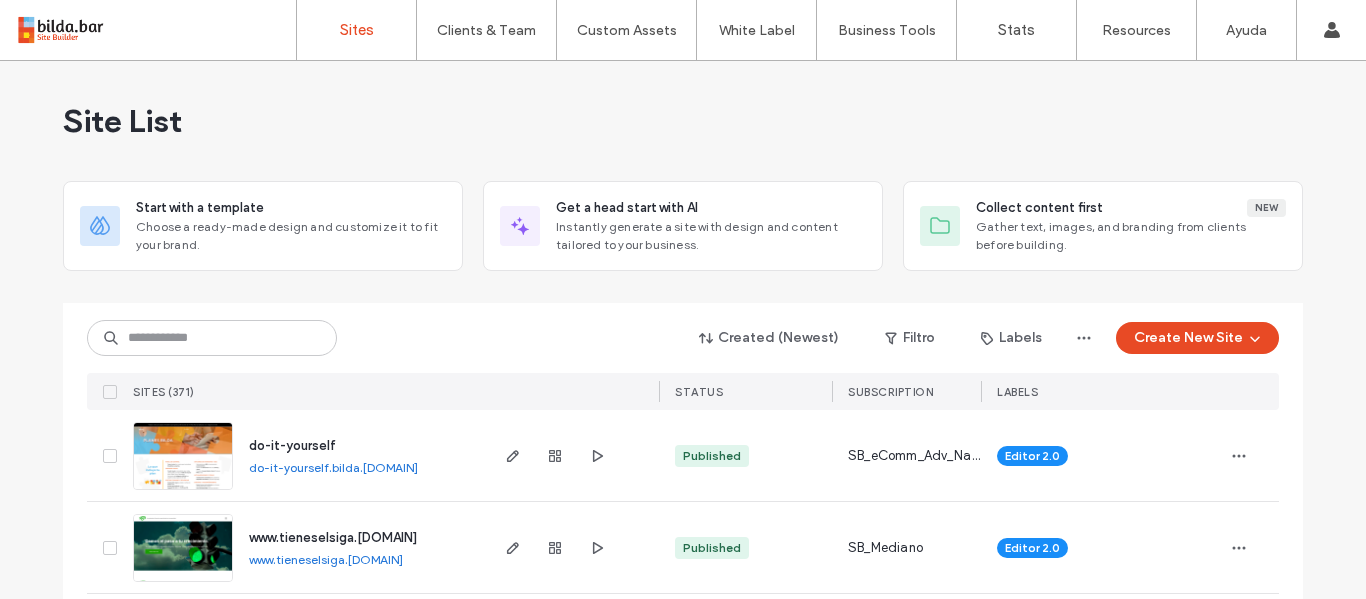 scroll, scrollTop: 0, scrollLeft: 0, axis: both 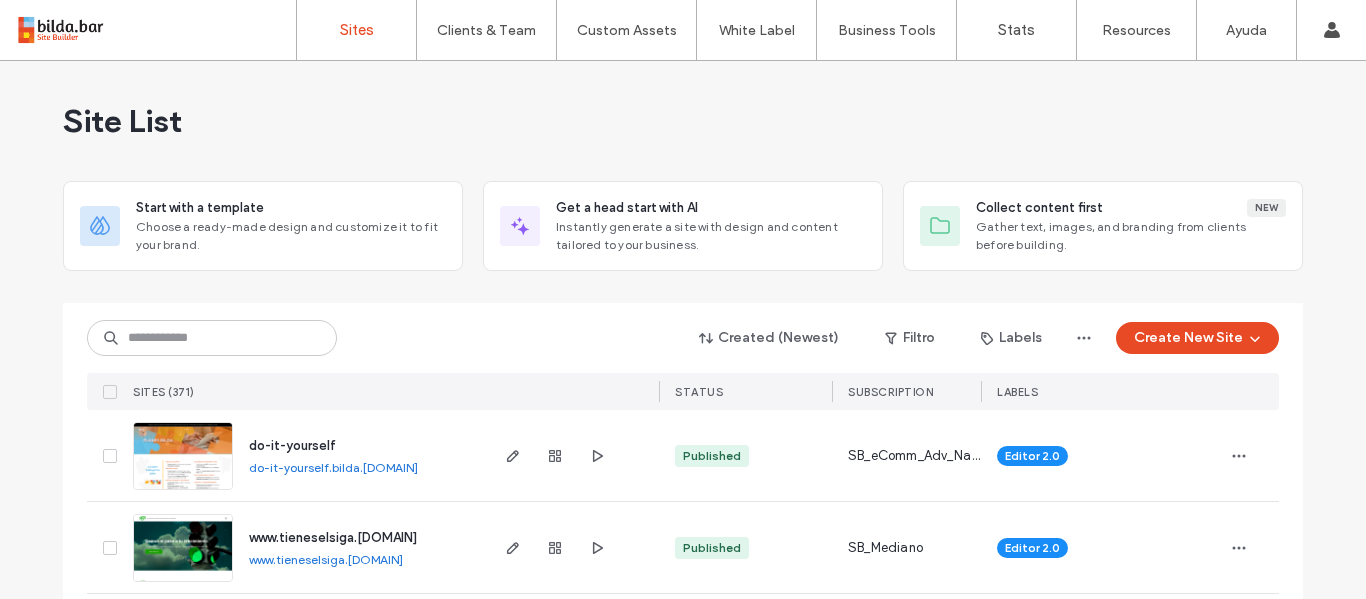 click on "Site List" at bounding box center [683, 121] 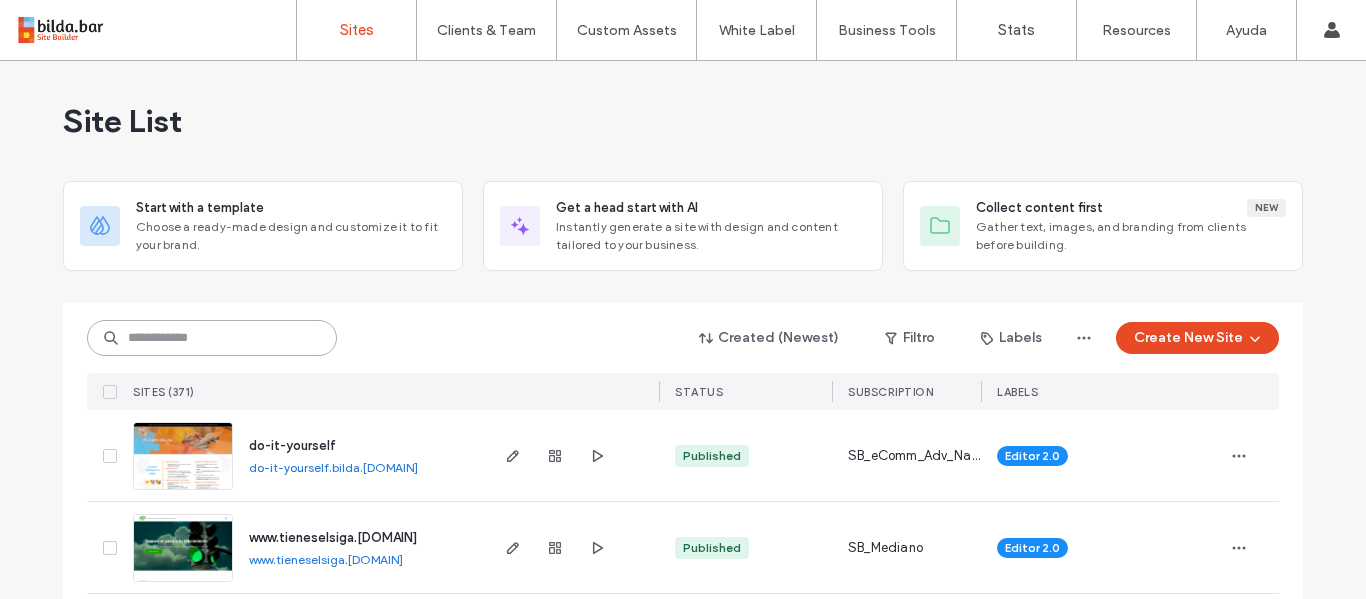 click at bounding box center (212, 338) 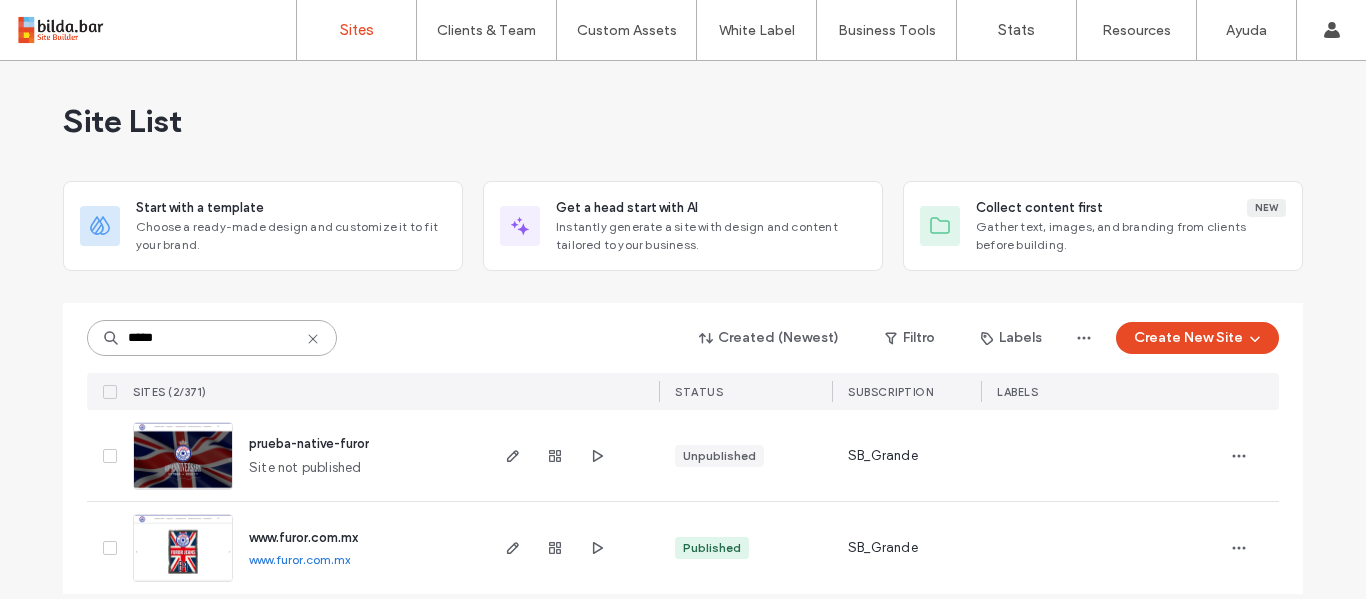 type on "*****" 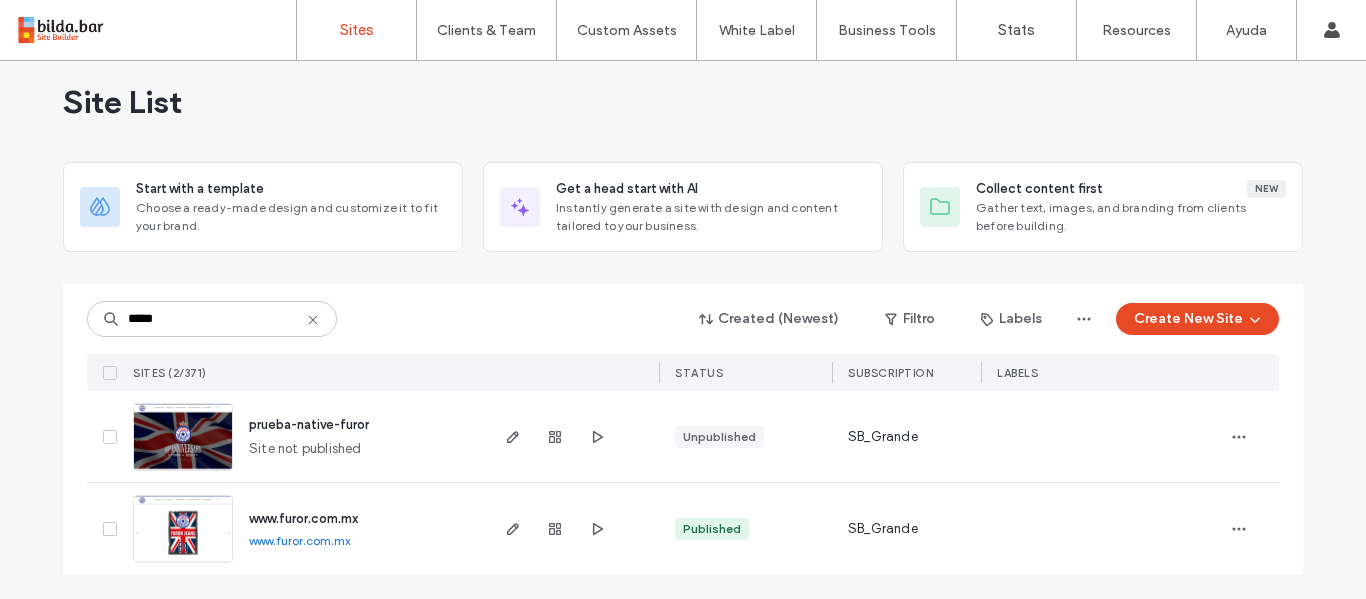 click at bounding box center (183, 564) 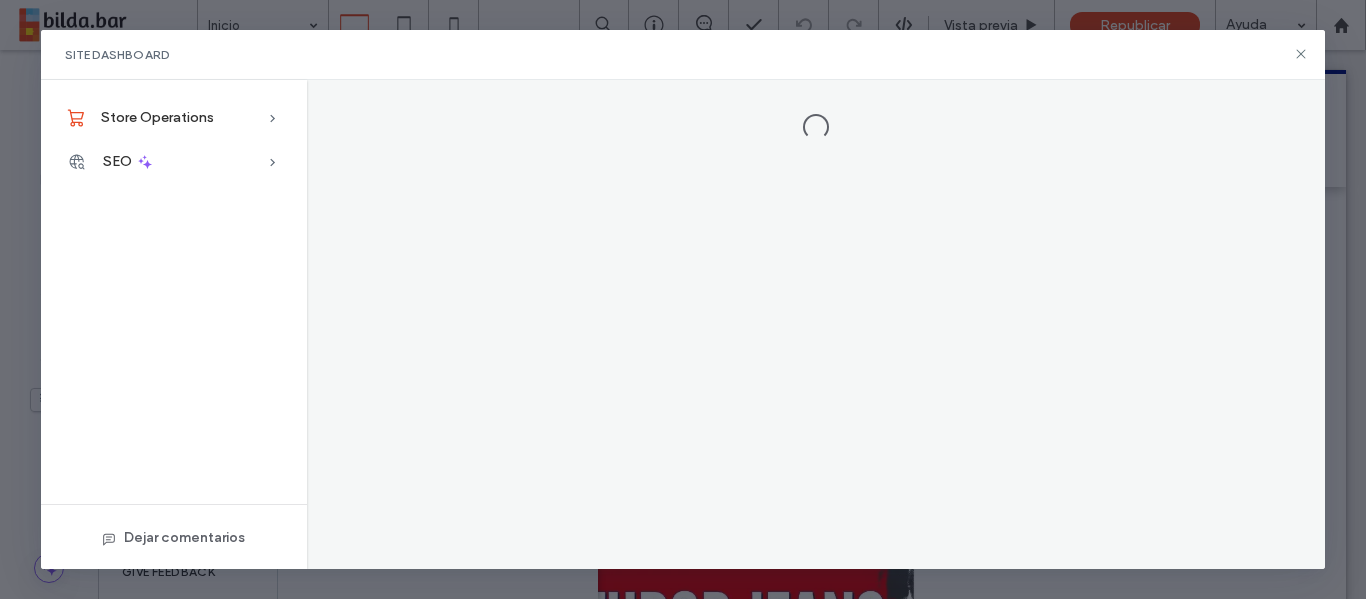 scroll, scrollTop: 0, scrollLeft: 0, axis: both 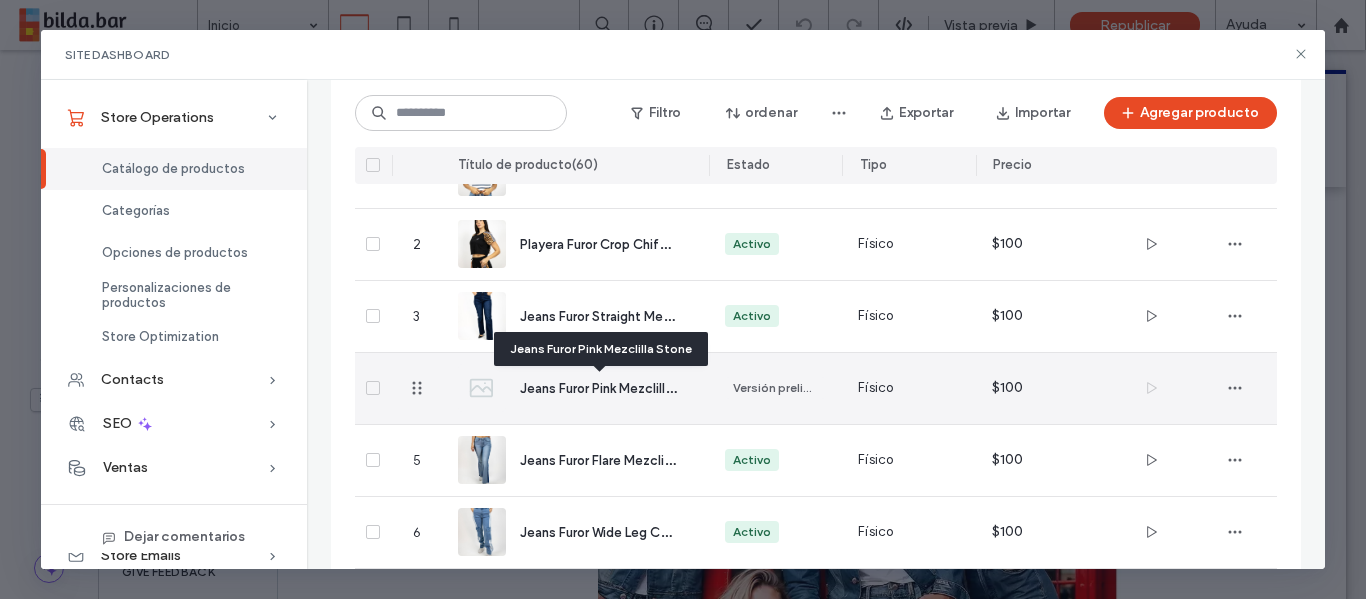 click on "Jeans Furor Pink Mezclilla Stone" at bounding box center [616, 387] 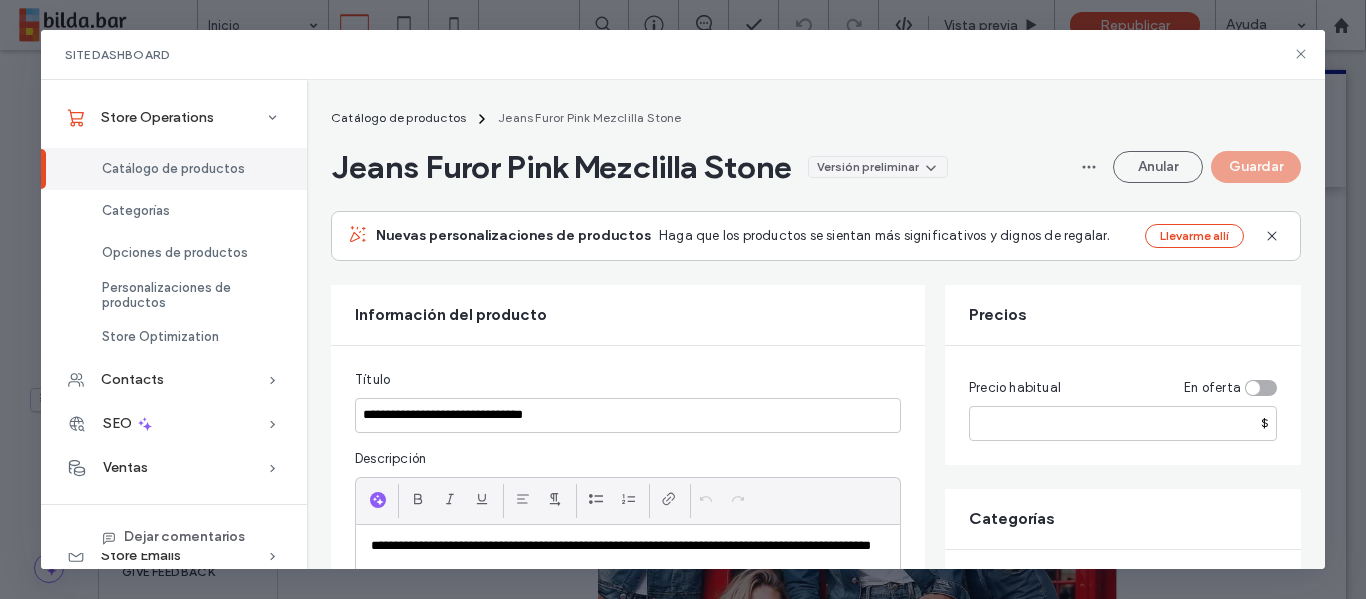 scroll, scrollTop: 0, scrollLeft: 0, axis: both 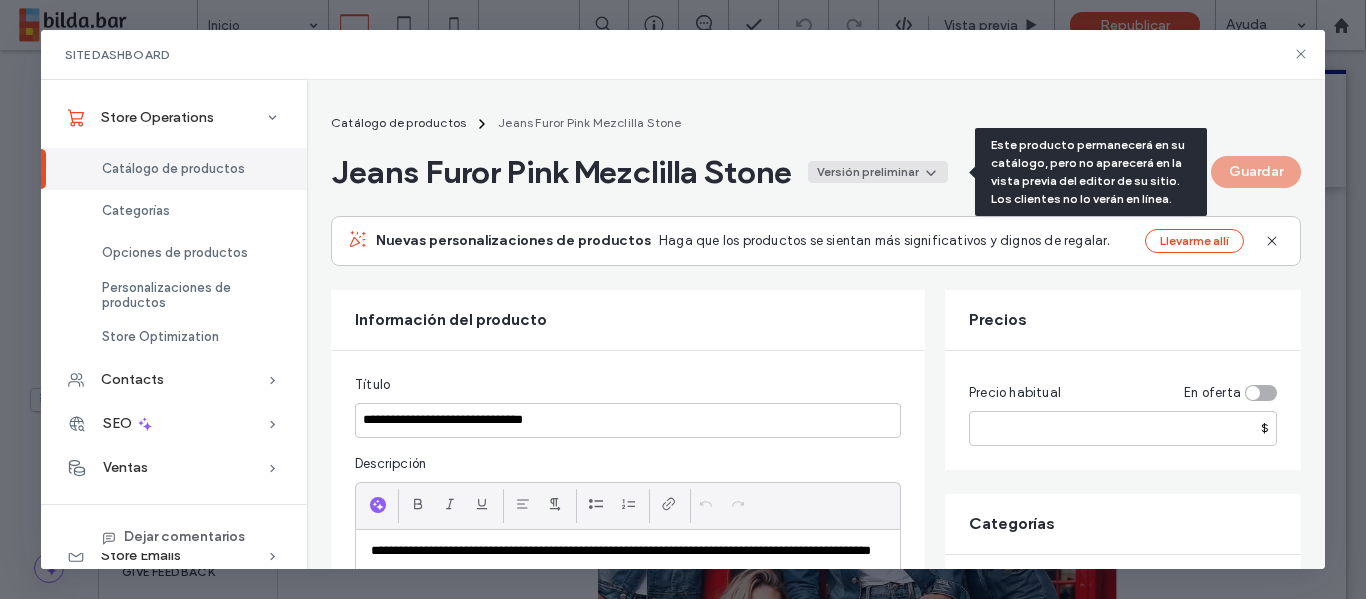click on "Versión preliminar" at bounding box center [868, 172] 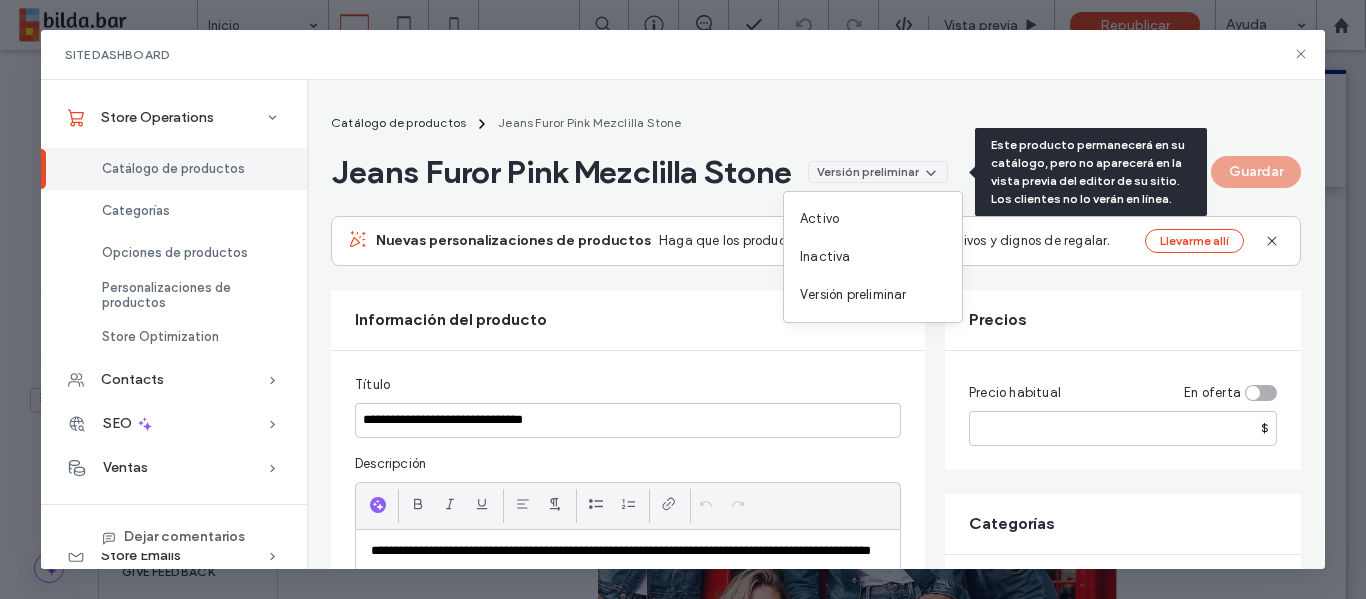 click on "Activo" at bounding box center (873, 219) 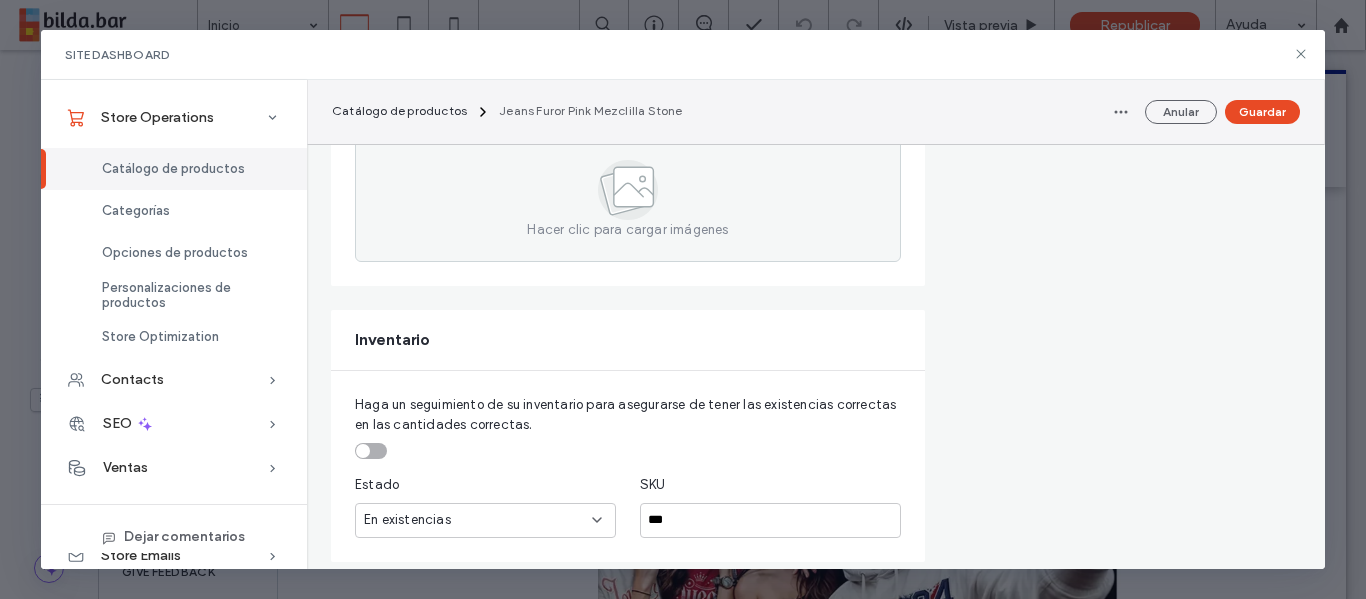 scroll, scrollTop: 553, scrollLeft: 0, axis: vertical 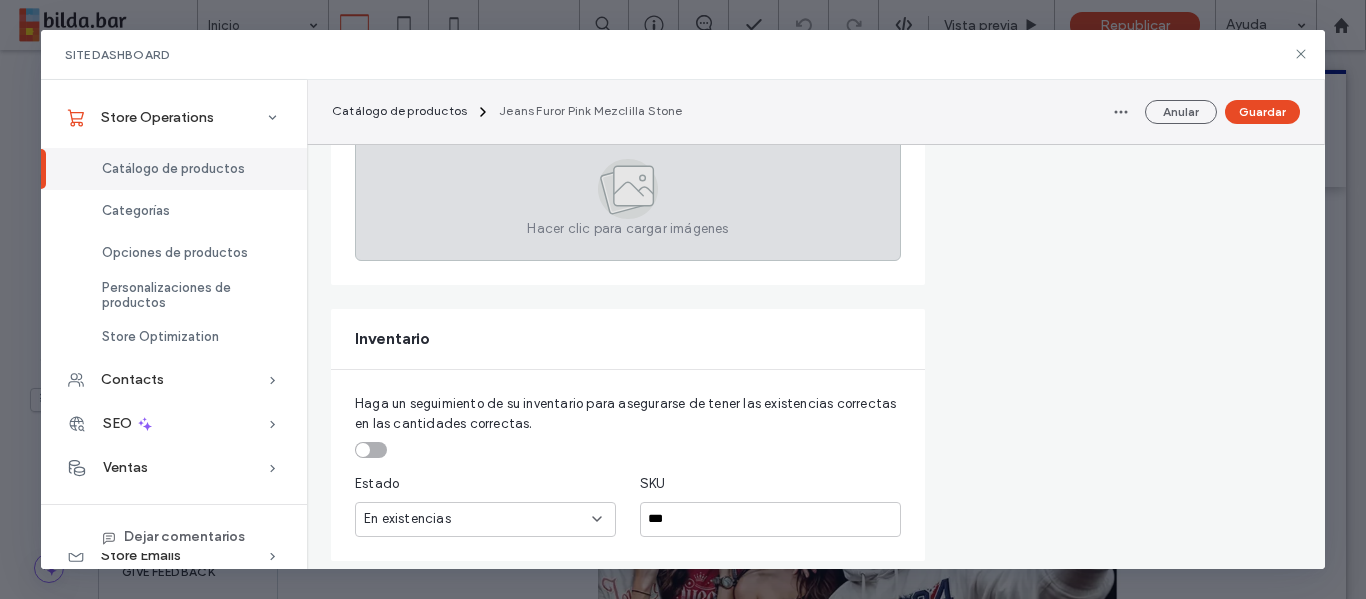 click on "Hacer clic para cargar imágenes" at bounding box center (628, 197) 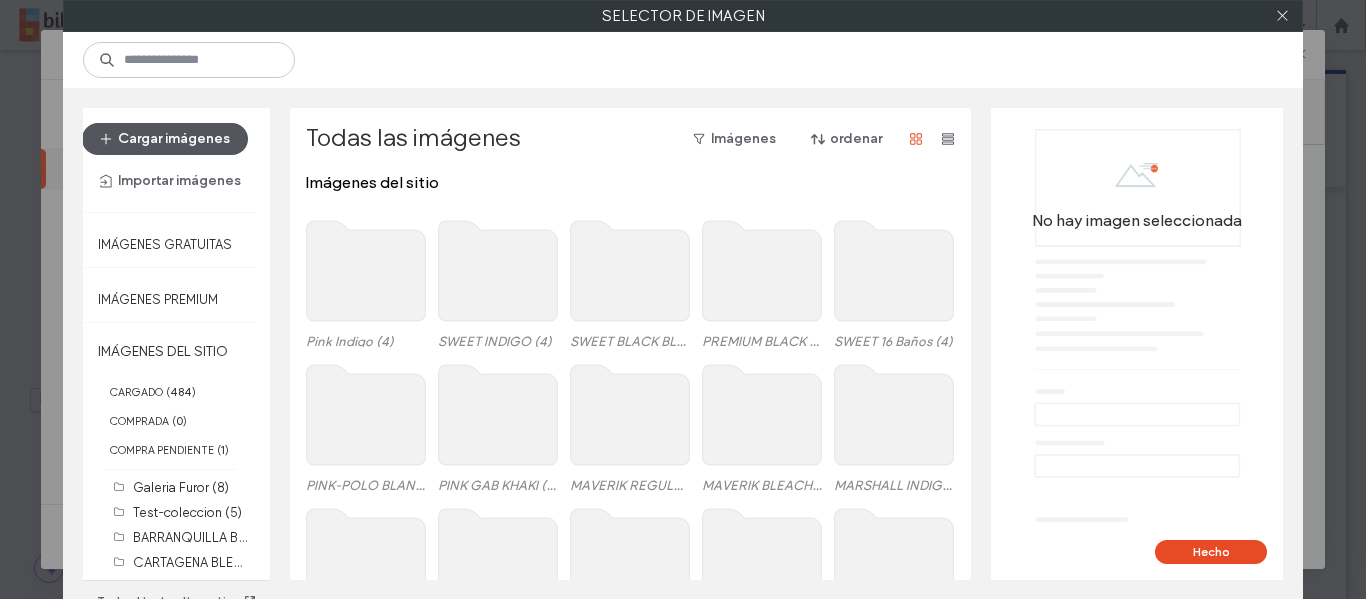 click on "Cargar imágenes" at bounding box center (165, 139) 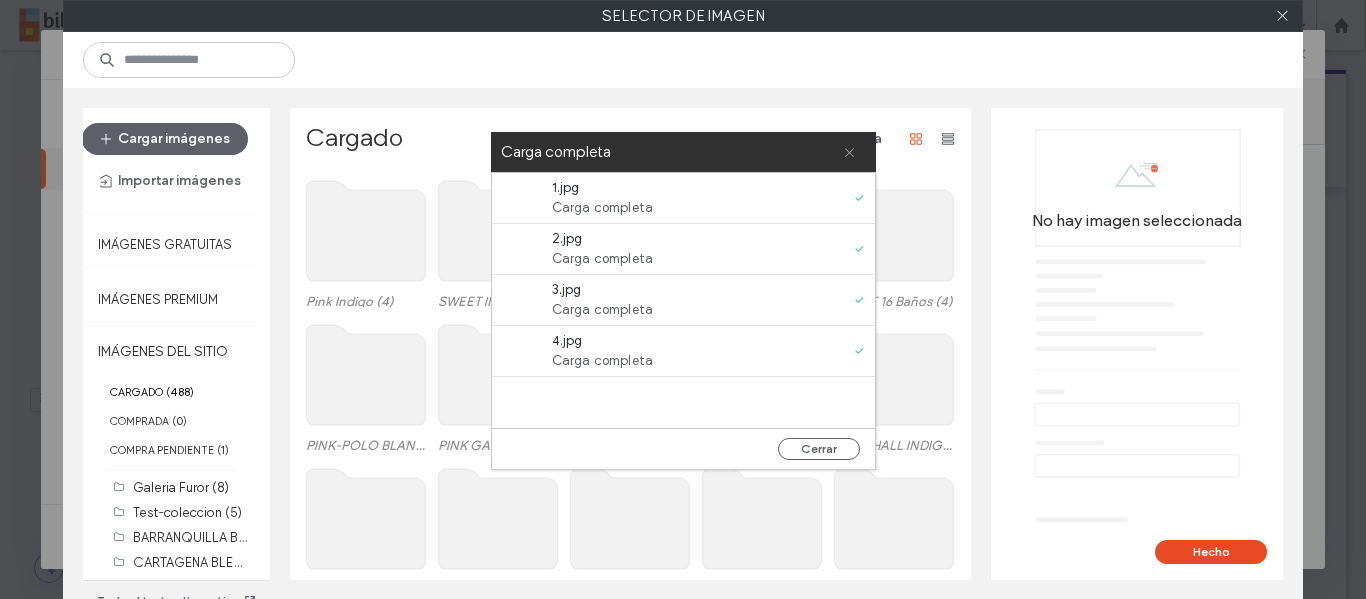 click at bounding box center [849, 152] 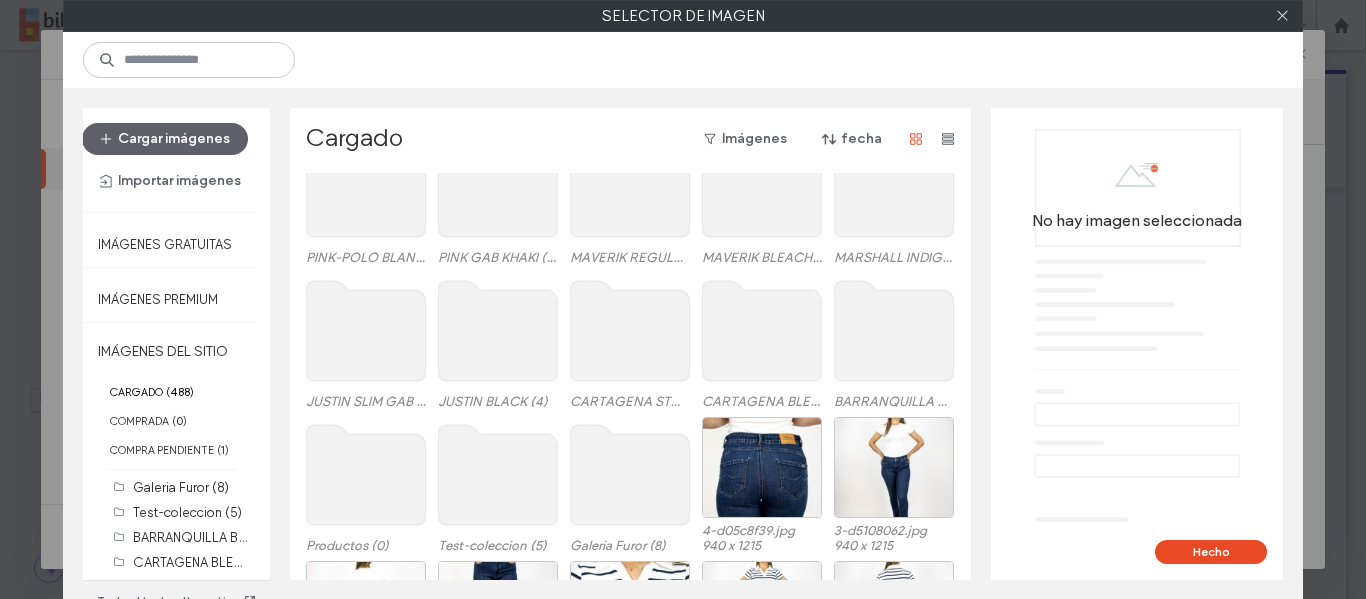 scroll, scrollTop: 302, scrollLeft: 0, axis: vertical 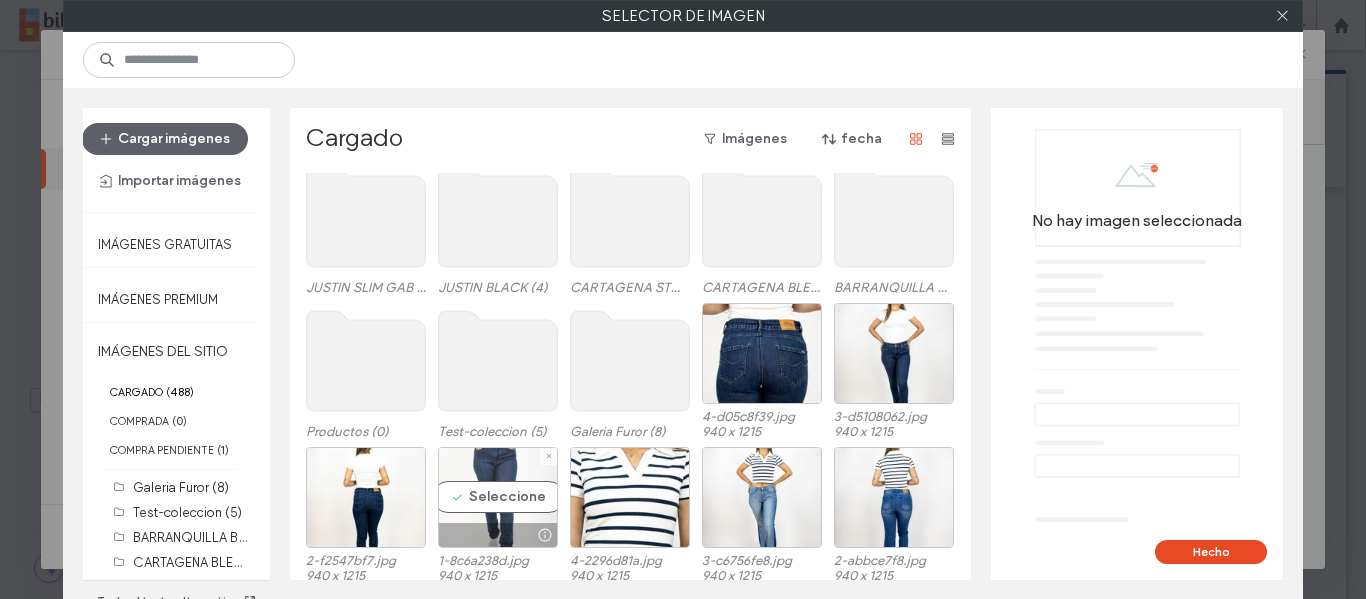 click on "Seleccione" at bounding box center (498, 497) 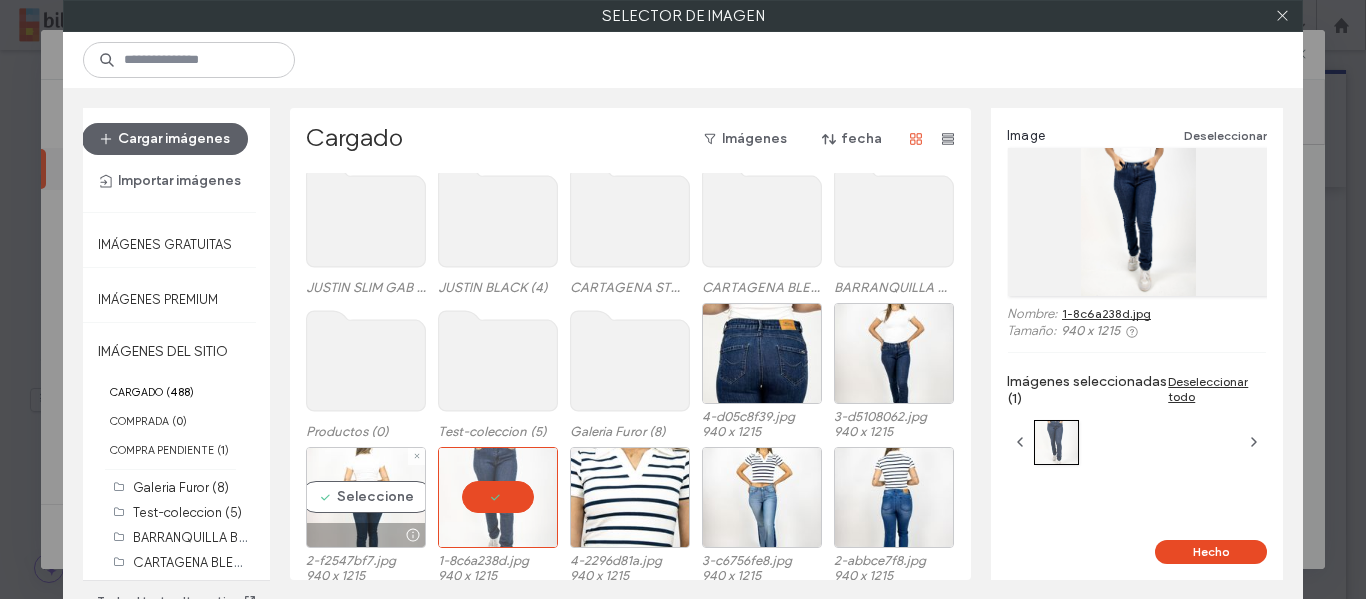 click on "Seleccione" at bounding box center [366, 497] 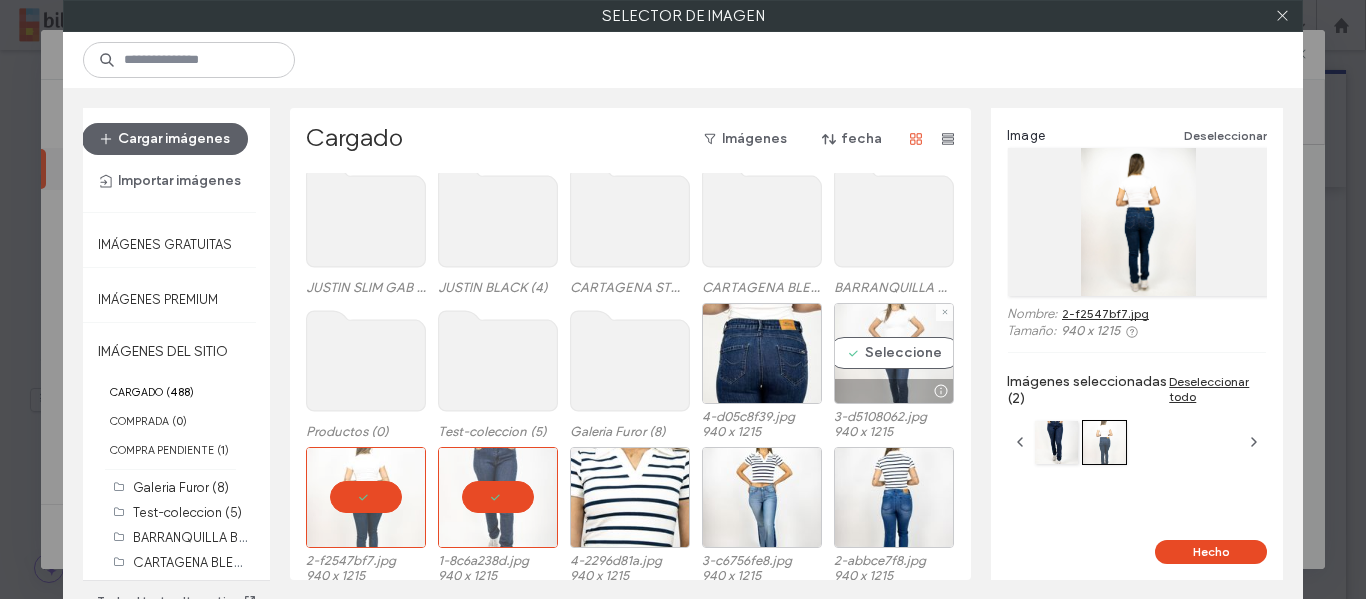 click on "Seleccione" at bounding box center [894, 353] 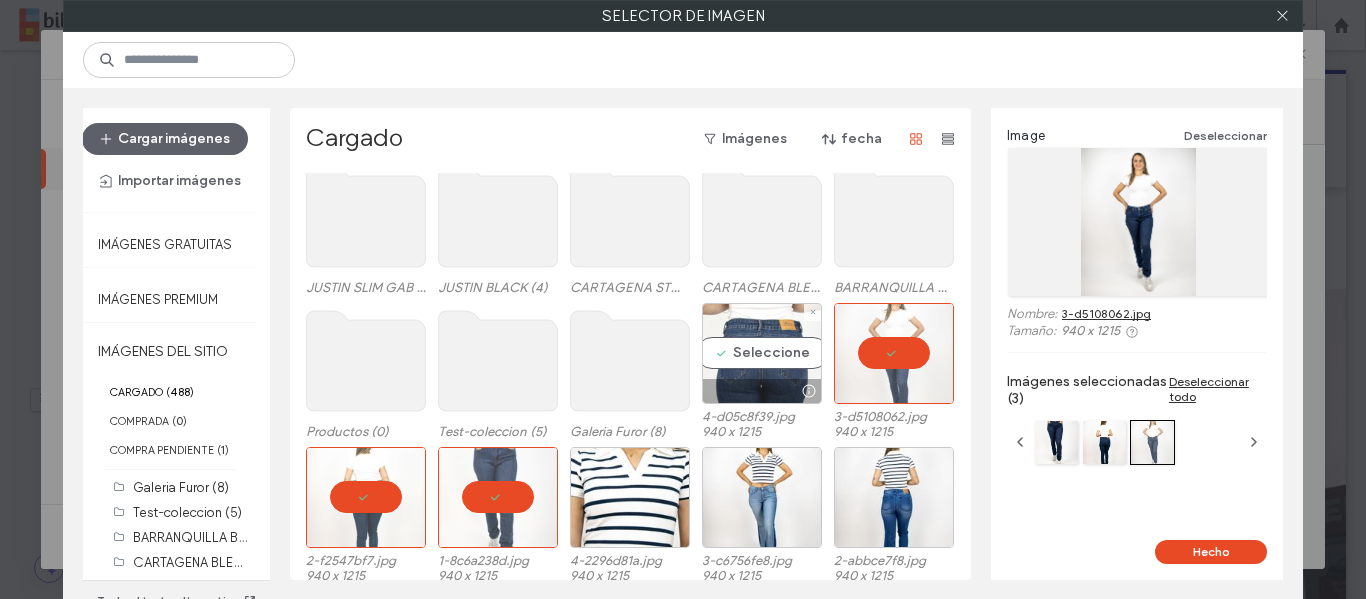 click on "Seleccione" at bounding box center (762, 353) 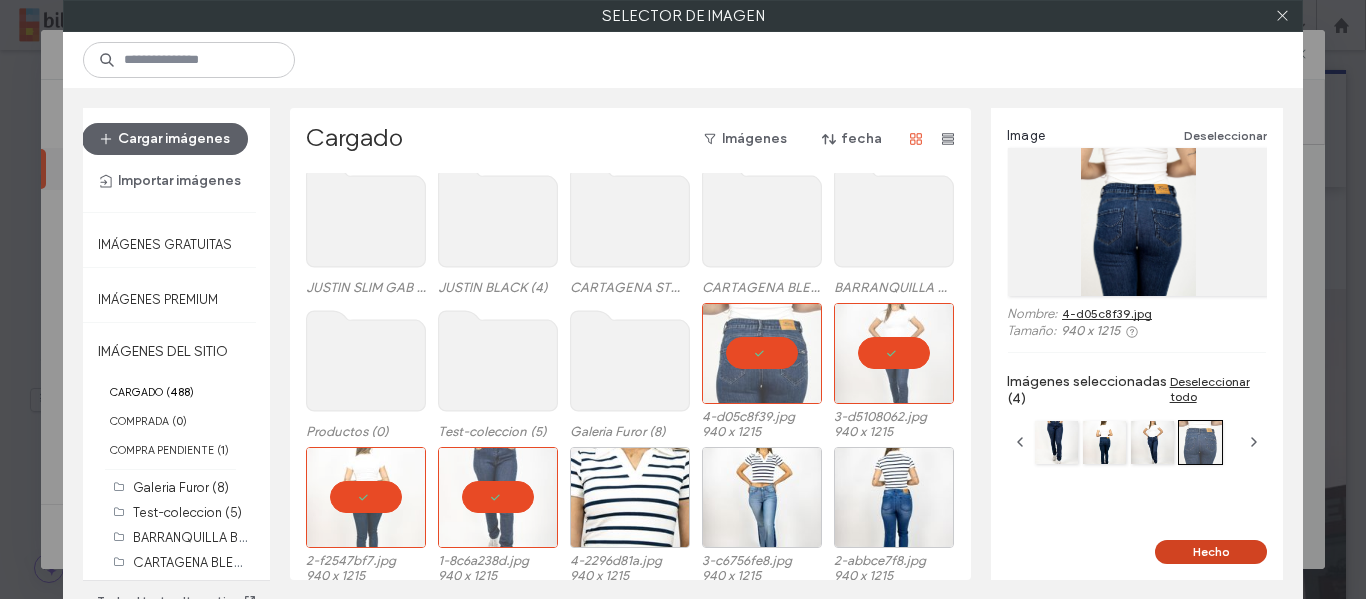 click on "Hecho" at bounding box center [1211, 552] 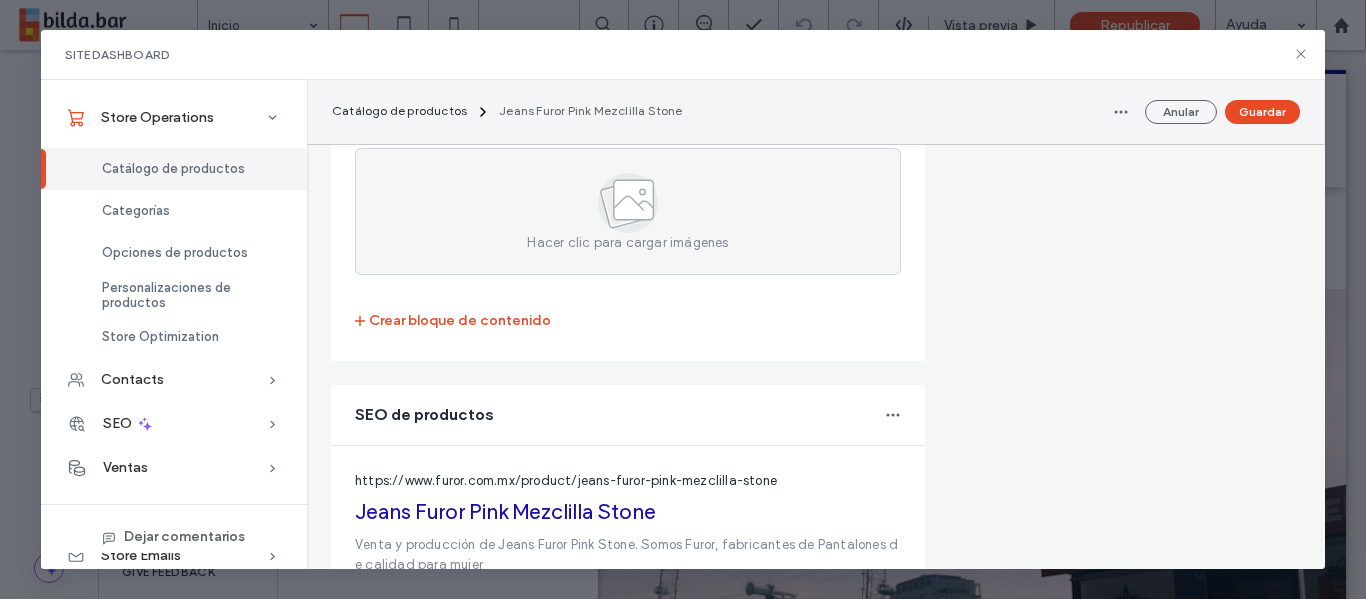 scroll, scrollTop: 2931, scrollLeft: 0, axis: vertical 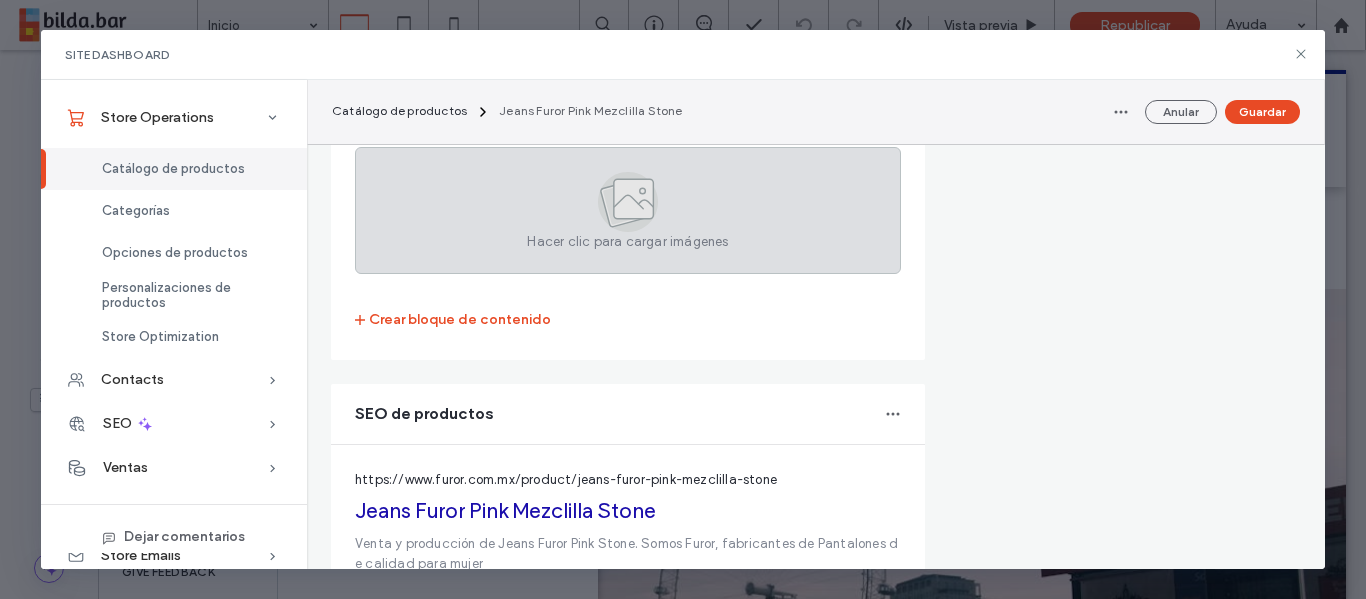 click 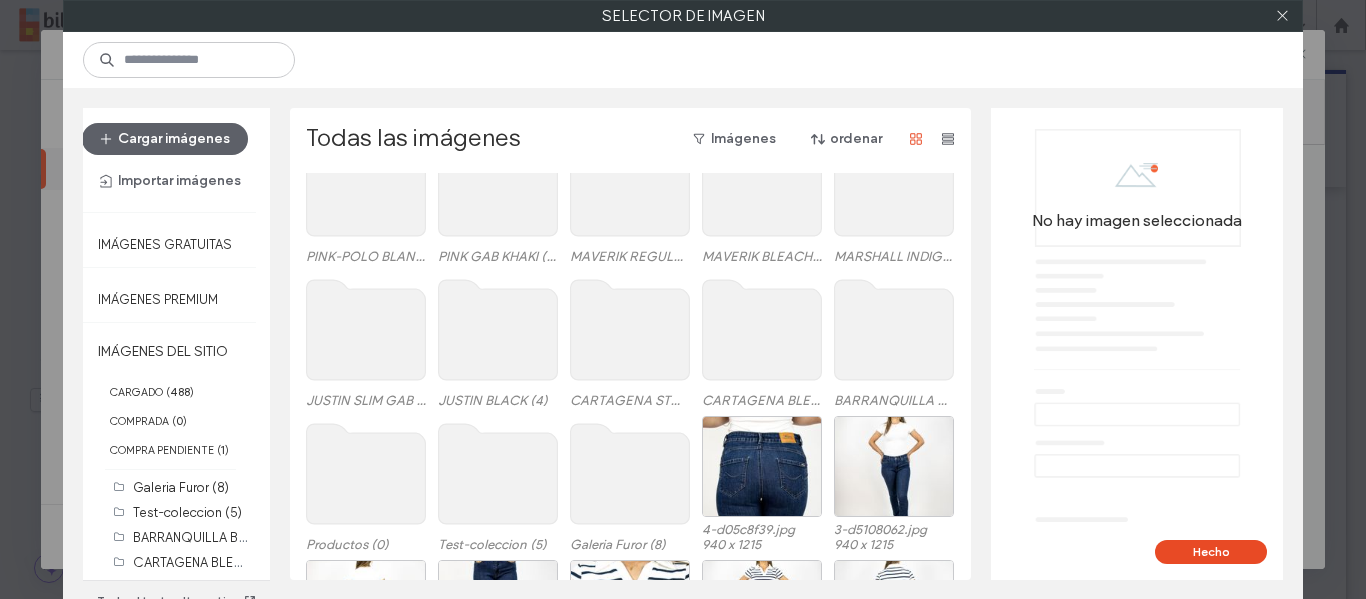 scroll, scrollTop: 280, scrollLeft: 0, axis: vertical 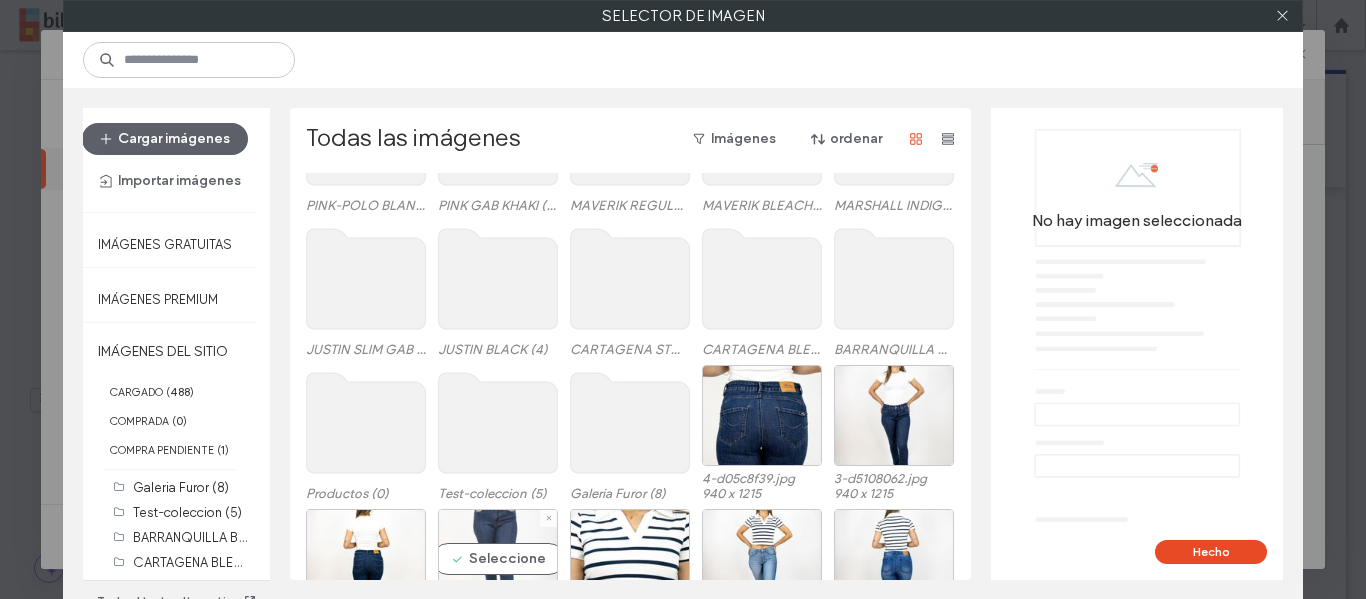 click on "Seleccione" at bounding box center [498, 559] 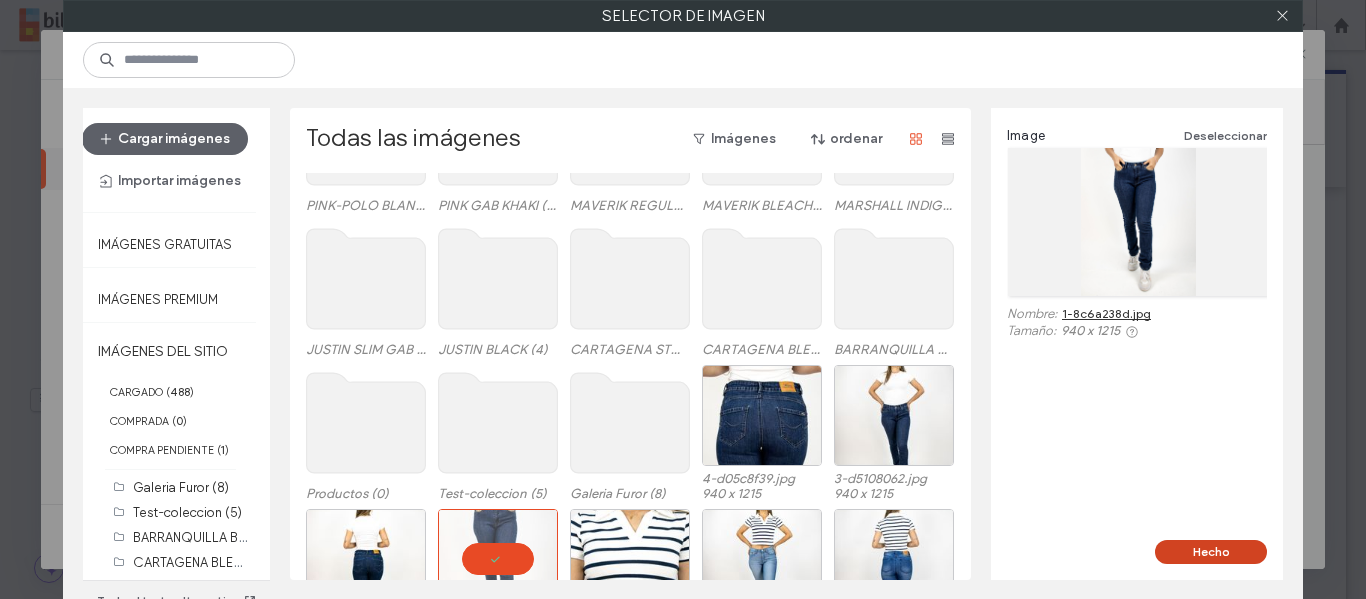 click on "Hecho" at bounding box center (1211, 552) 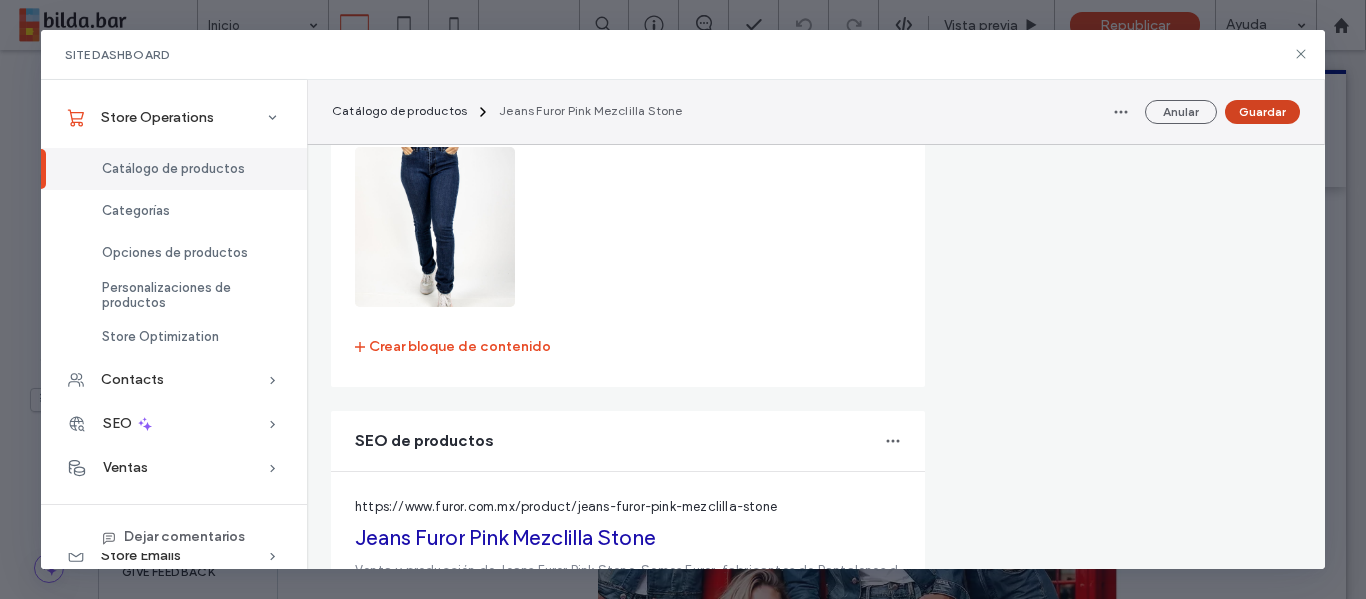 click on "Guardar" at bounding box center (1262, 112) 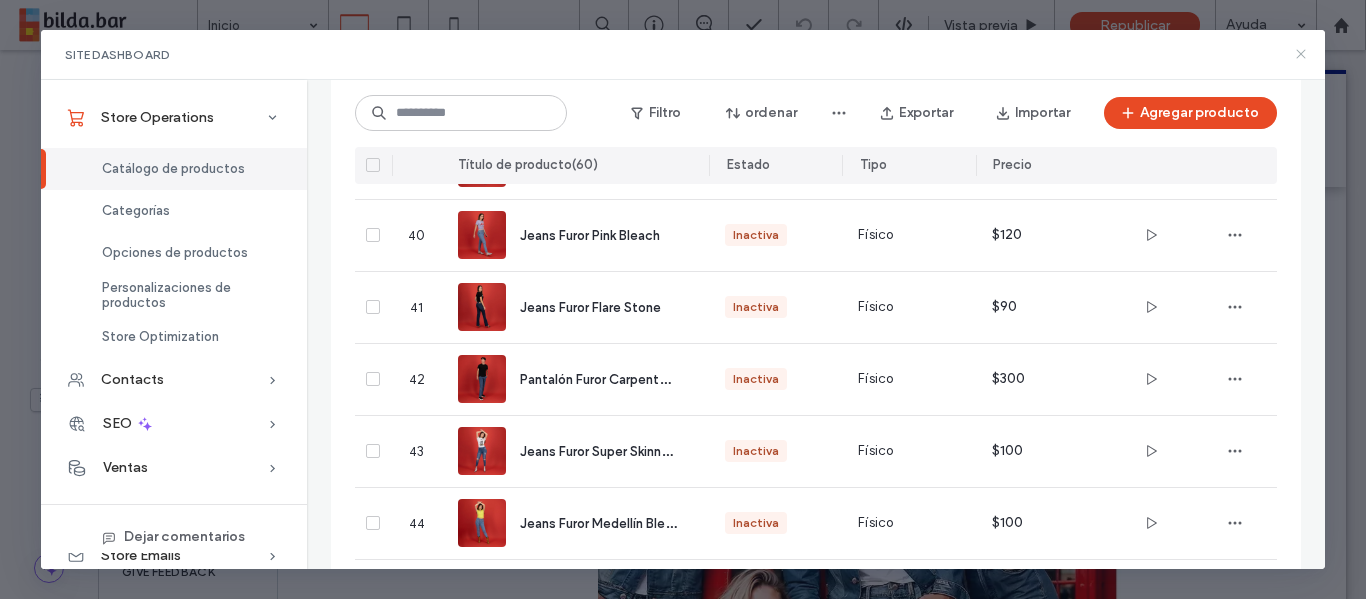 click 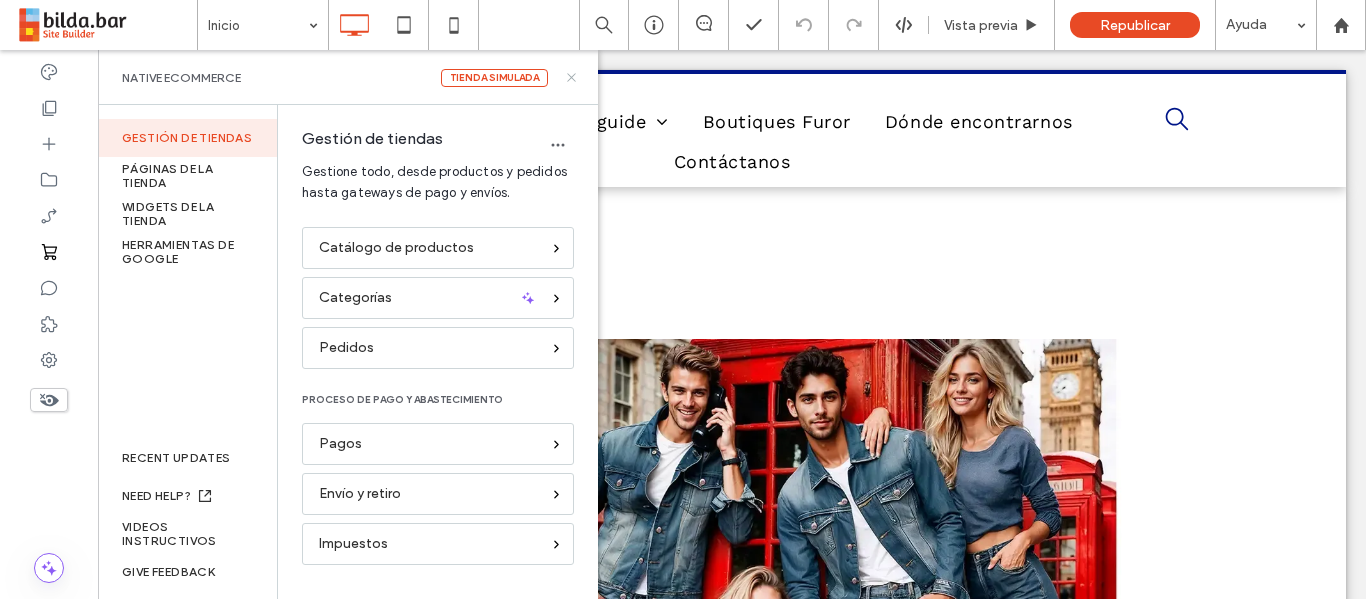 click 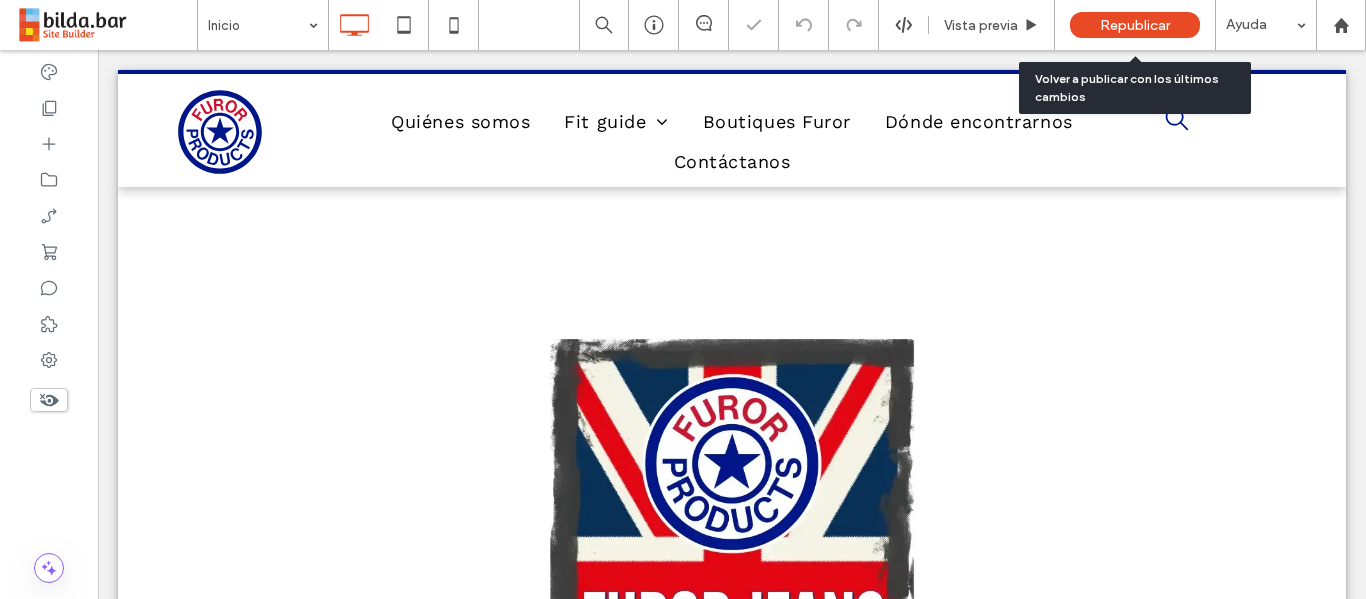 scroll, scrollTop: 0, scrollLeft: 0, axis: both 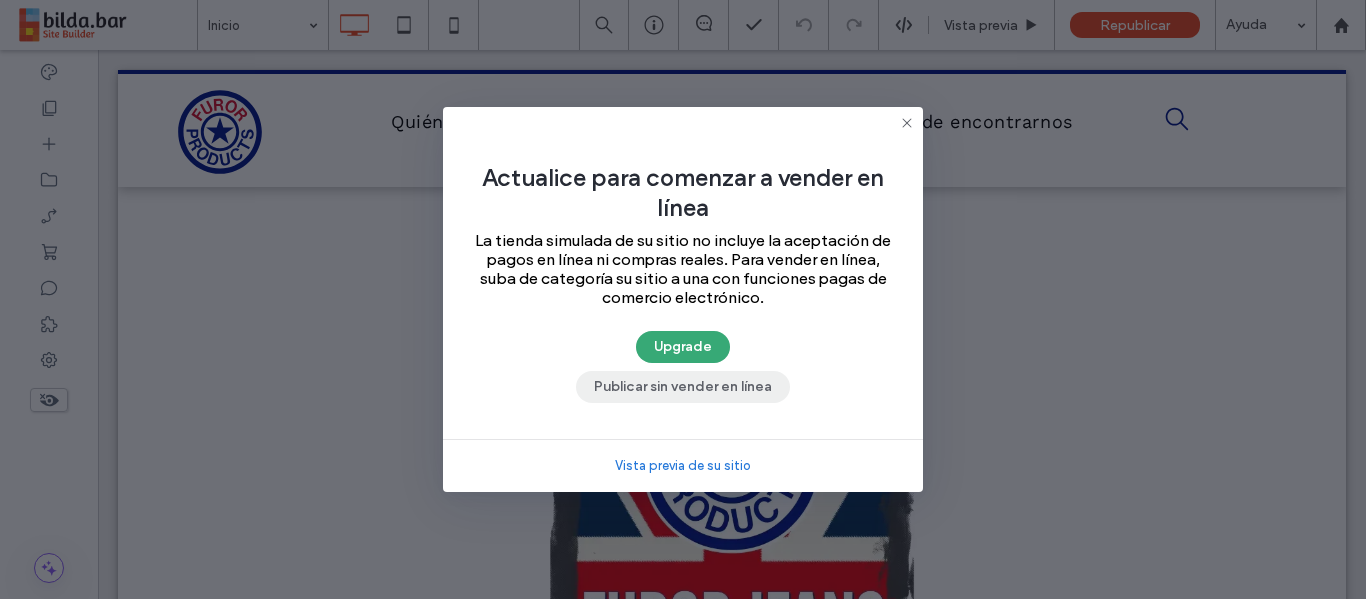 click on "Publicar sin vender en línea" at bounding box center [683, 387] 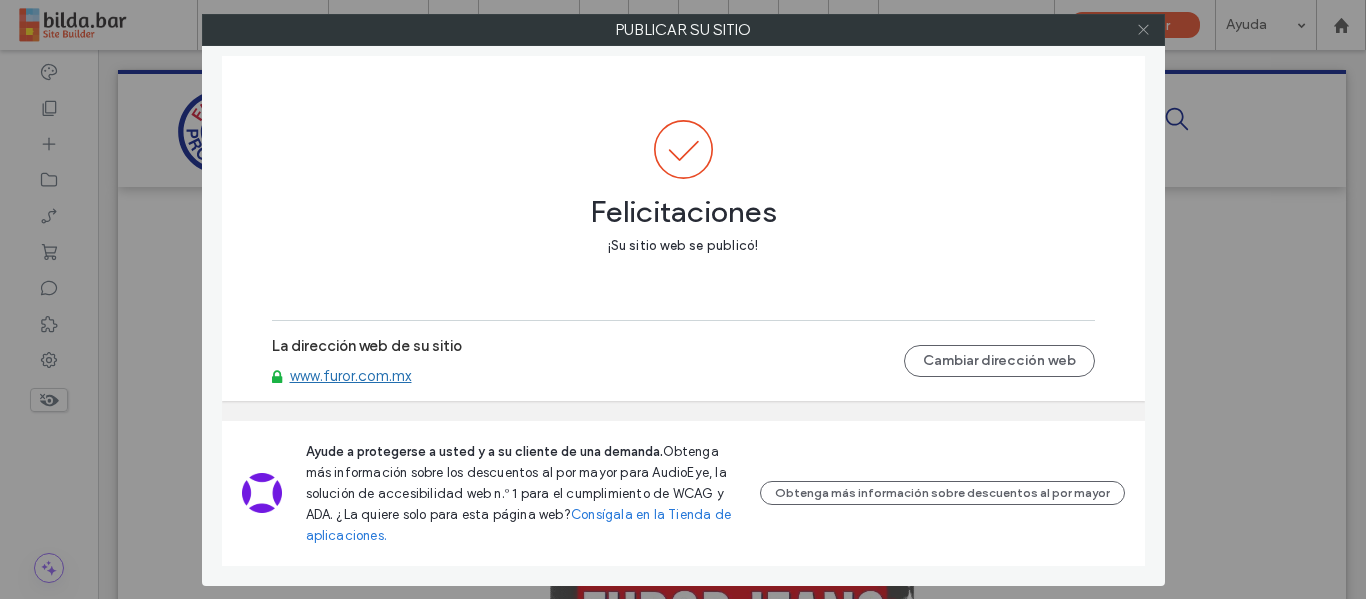 click 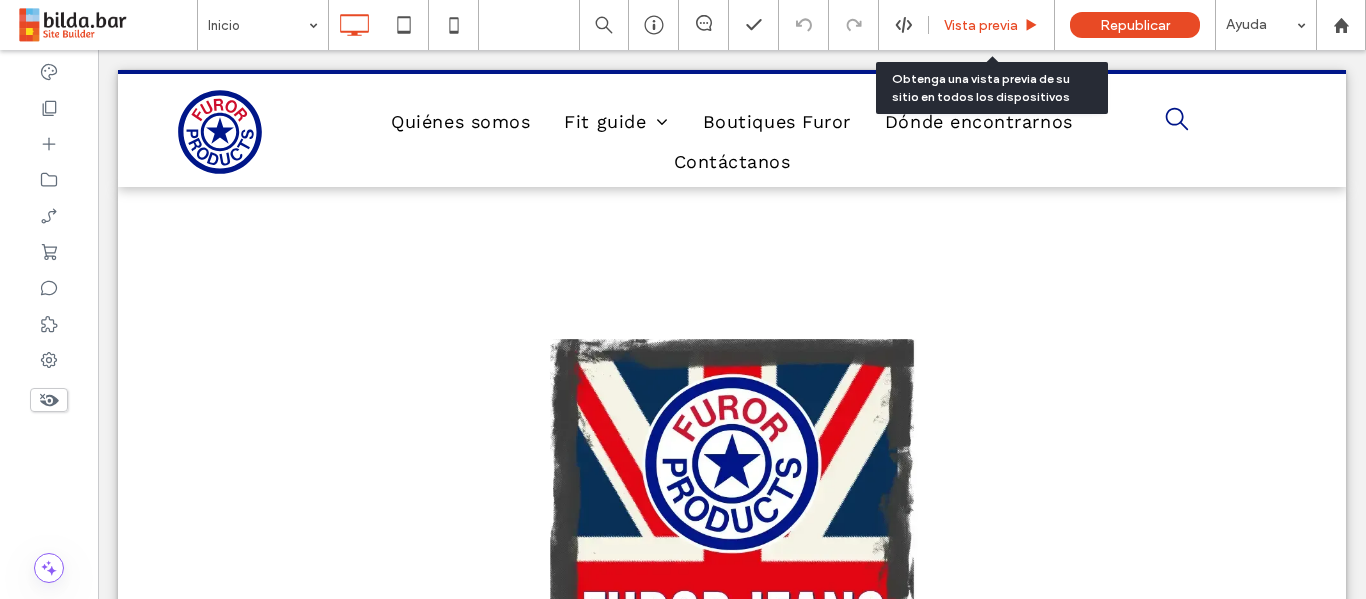 click on "Vista previa" at bounding box center (992, 25) 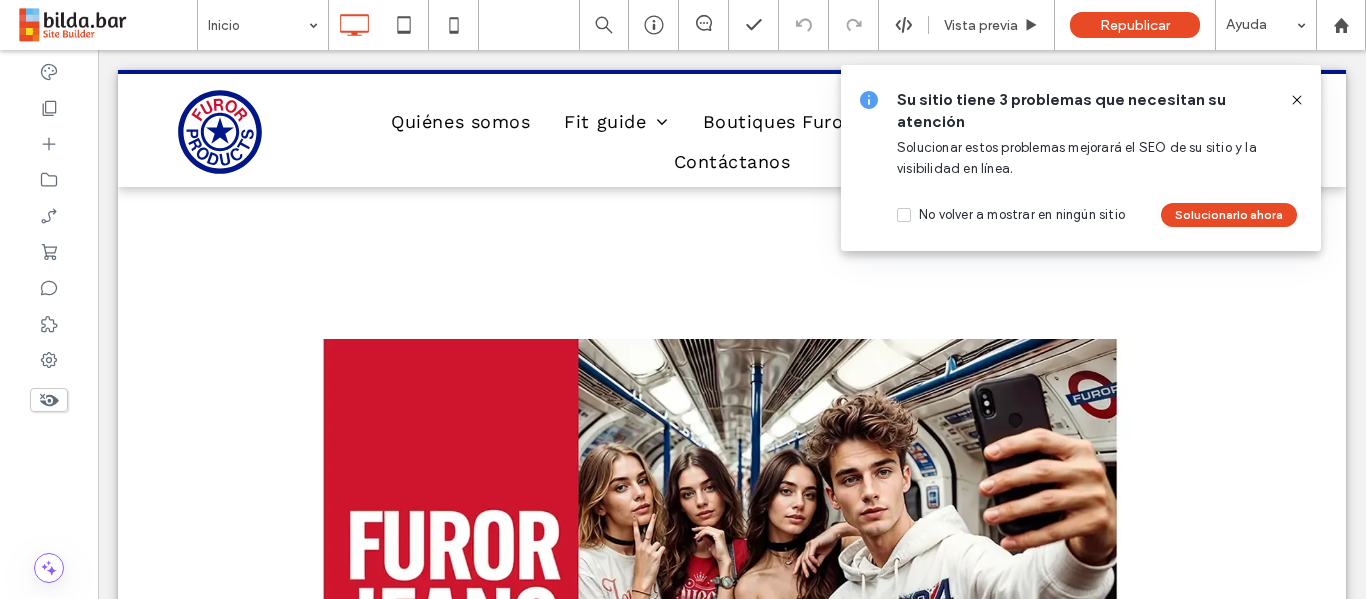 click 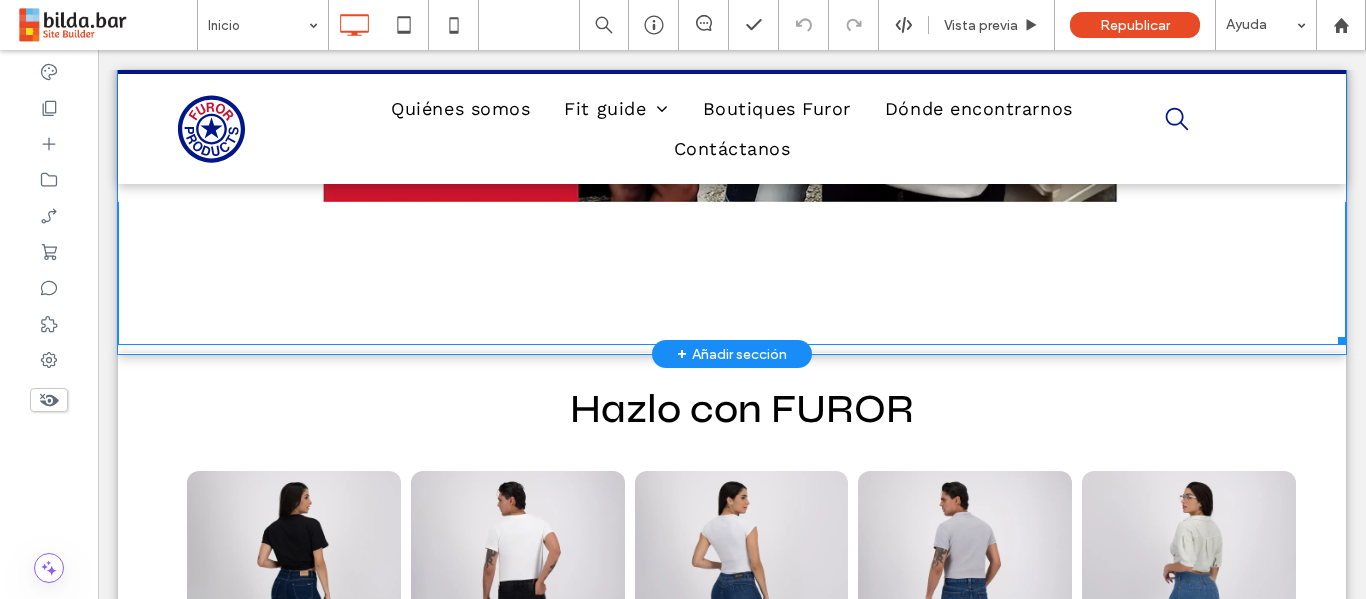 scroll, scrollTop: 0, scrollLeft: 0, axis: both 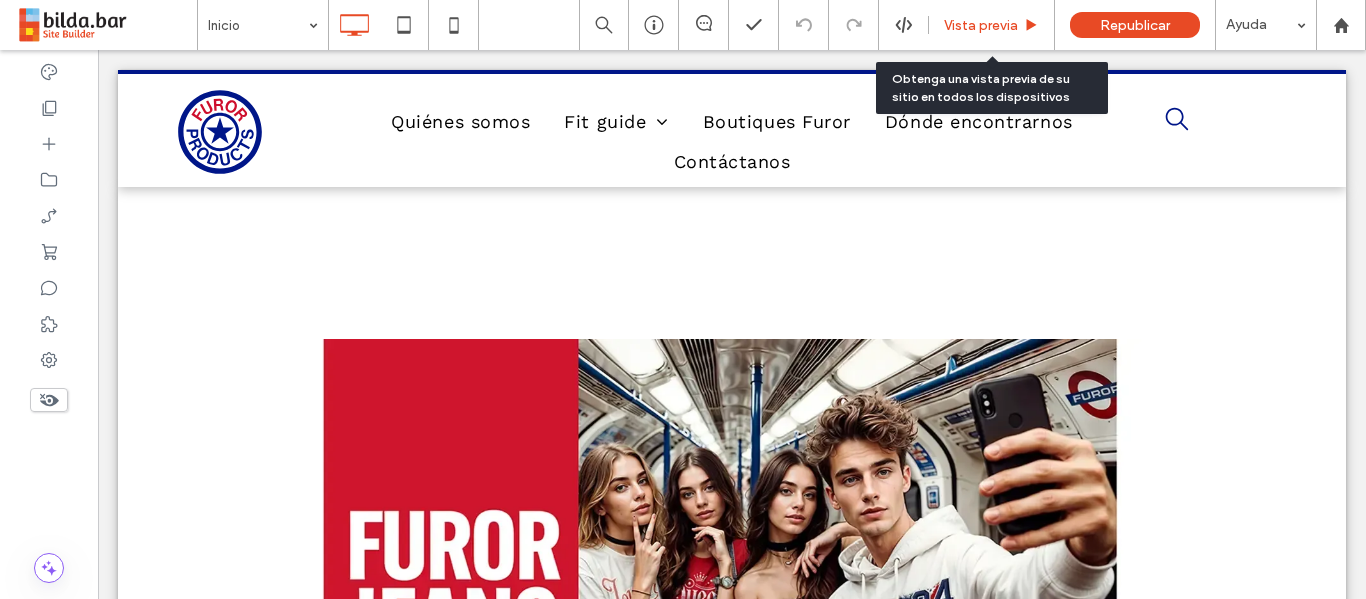click on "Vista previa" at bounding box center [992, 25] 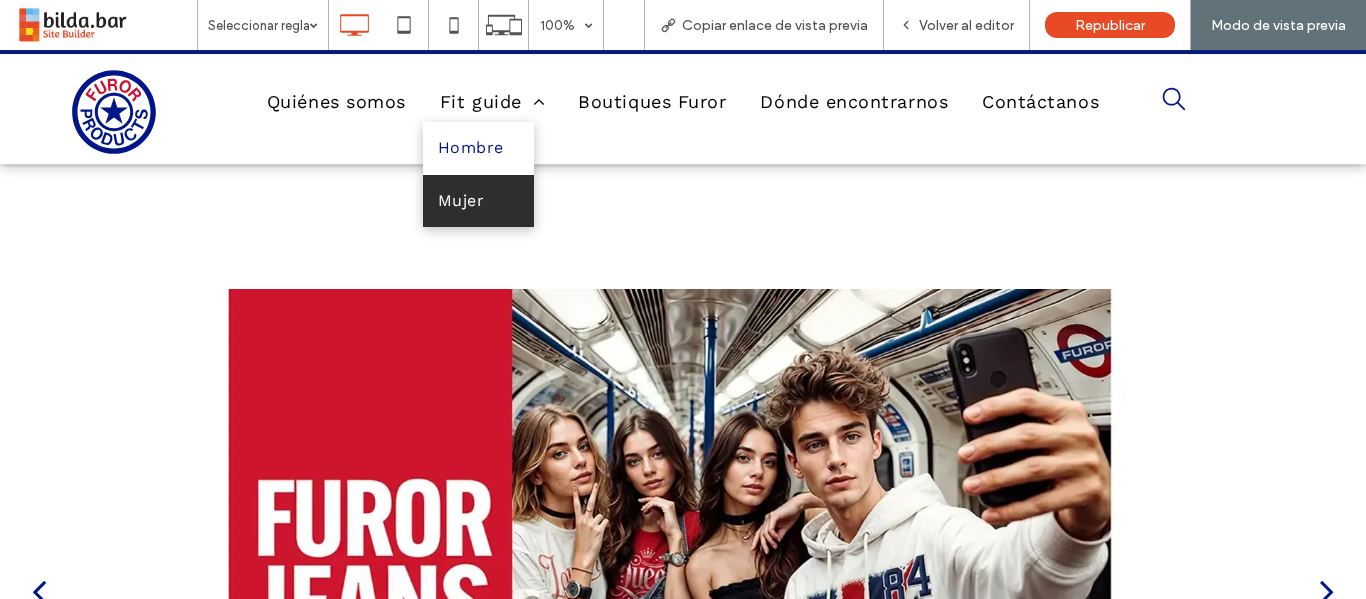click on "Mujer" at bounding box center (461, 201) 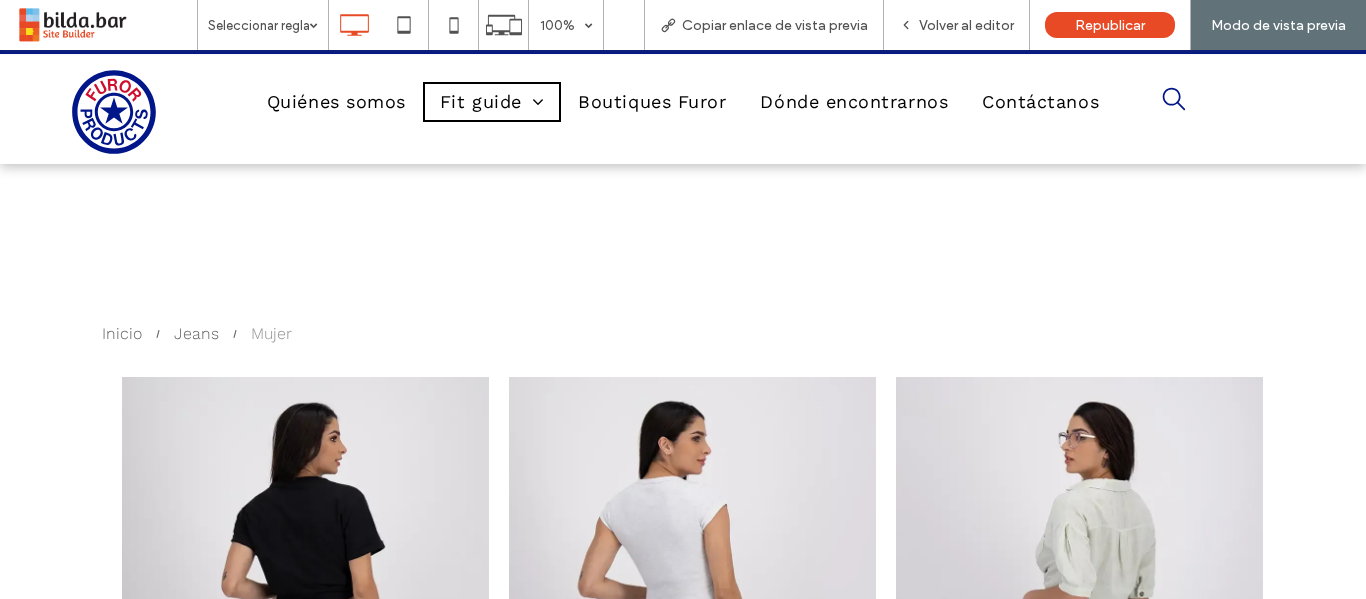 scroll, scrollTop: 0, scrollLeft: 0, axis: both 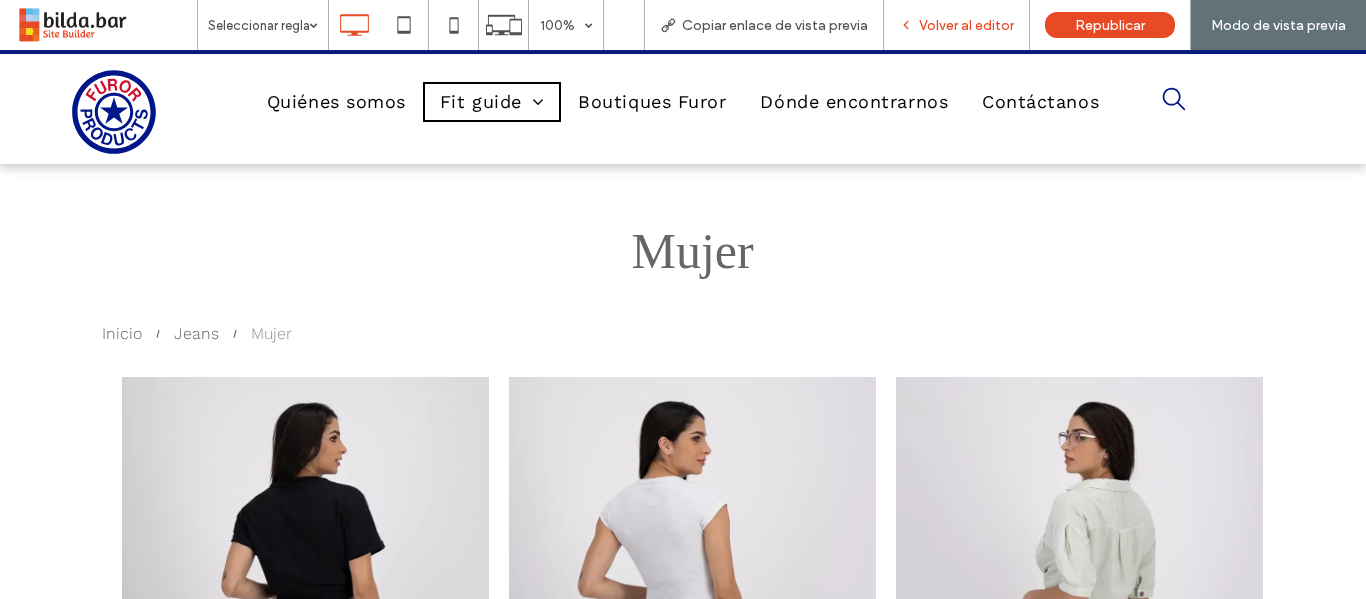 drag, startPoint x: 992, startPoint y: 33, endPoint x: 928, endPoint y: 208, distance: 186.33572 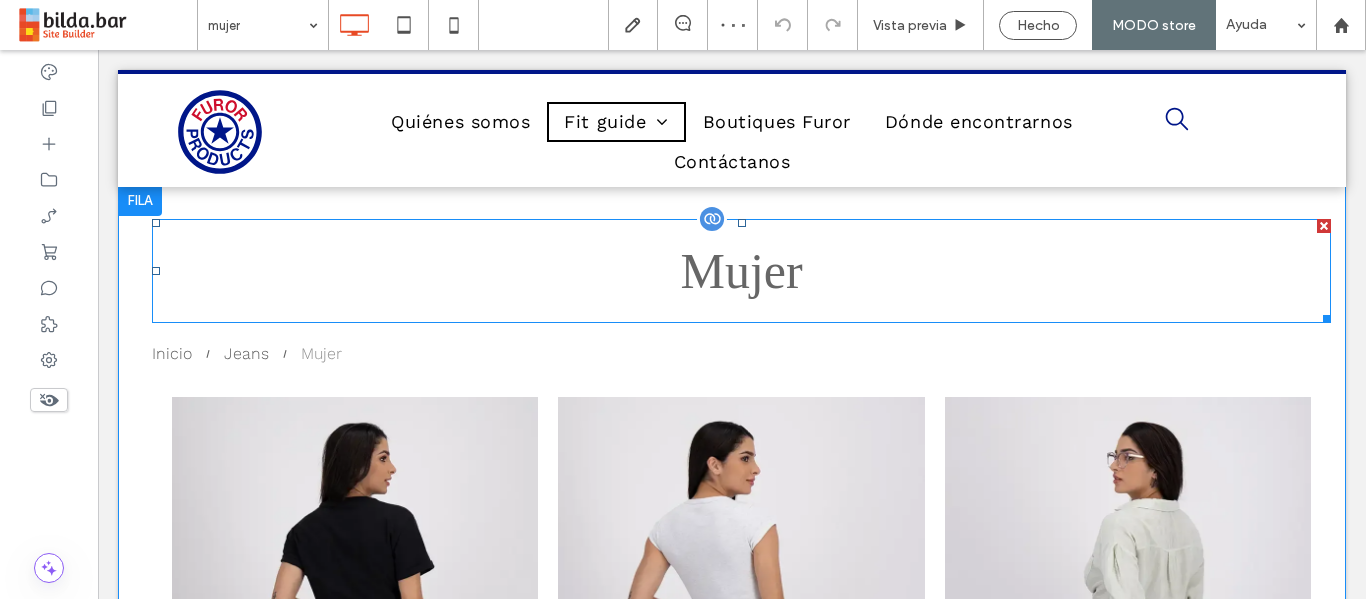 scroll, scrollTop: 29, scrollLeft: 0, axis: vertical 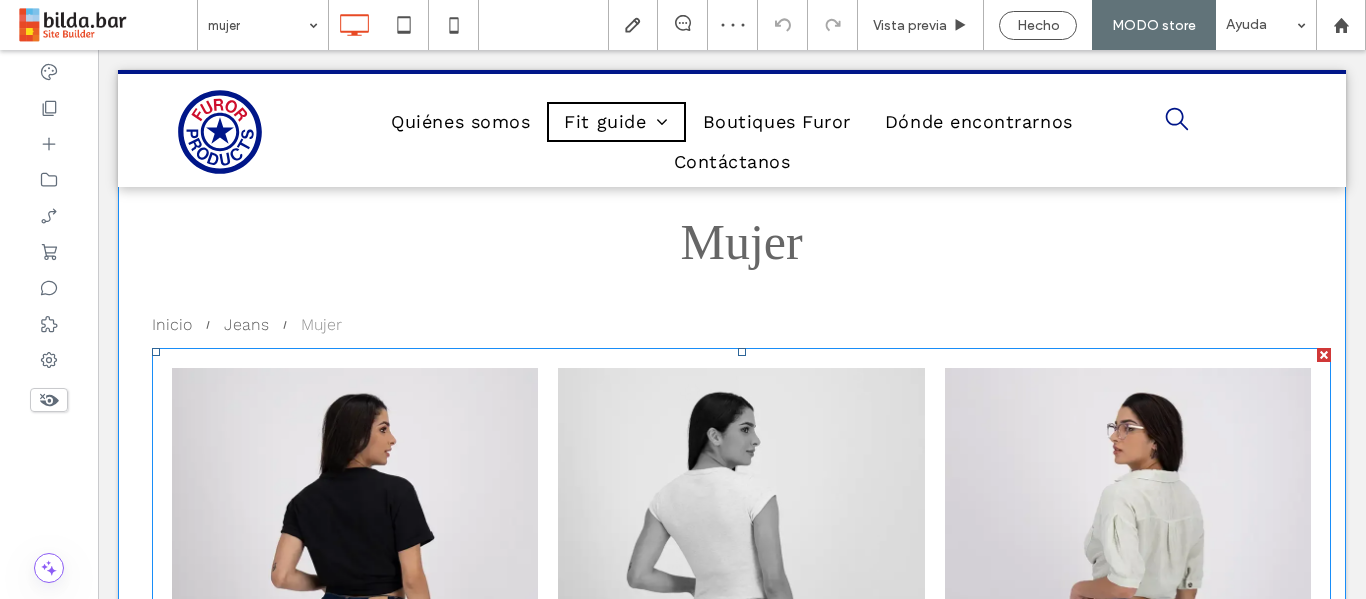 click on "Jeans Furor Cartagena Stone
$105.00
Button" at bounding box center [741, 687] 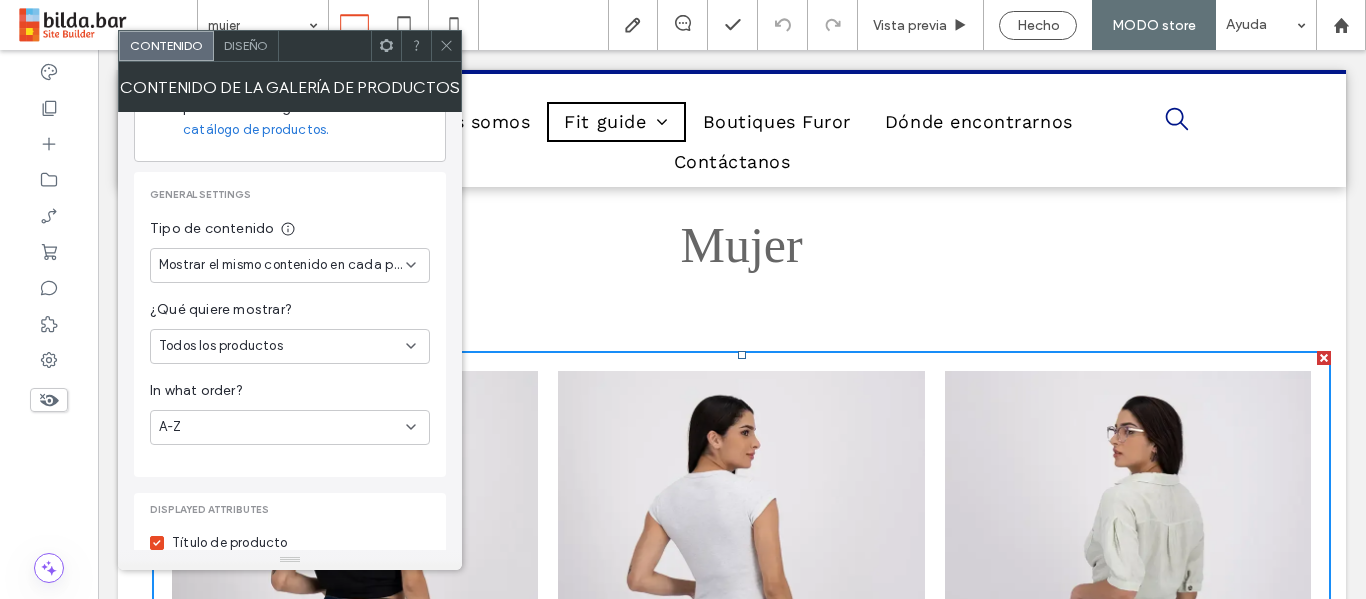 scroll, scrollTop: 263, scrollLeft: 0, axis: vertical 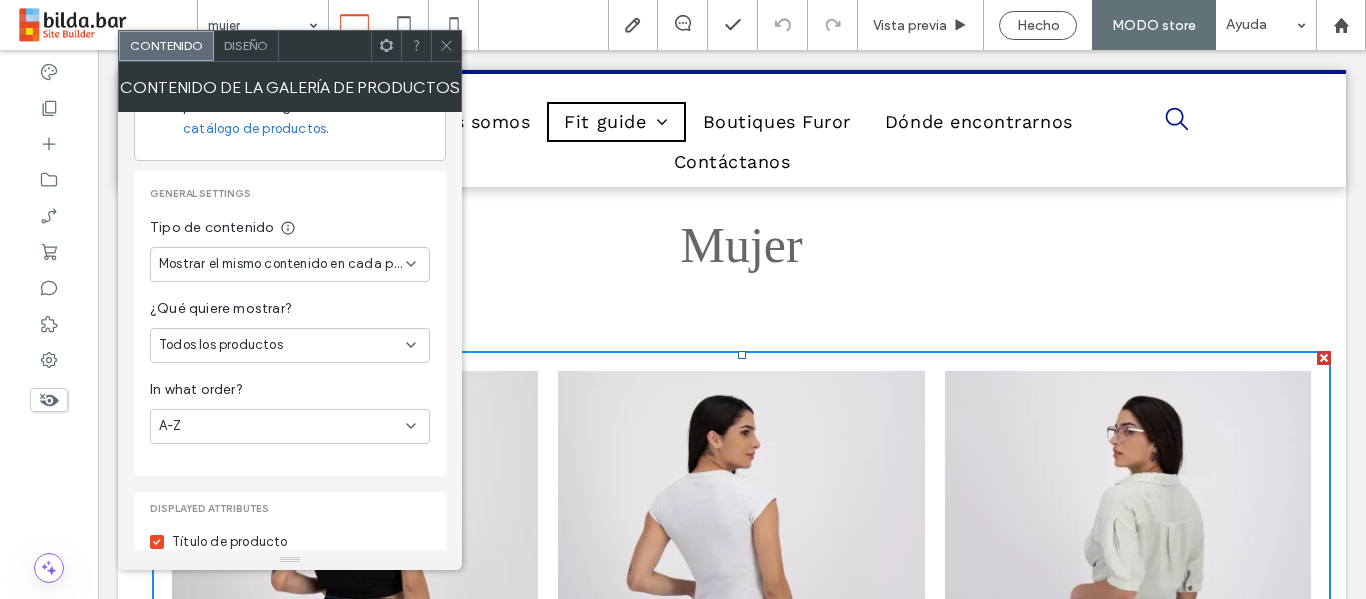 click on "A-Z" at bounding box center (282, 426) 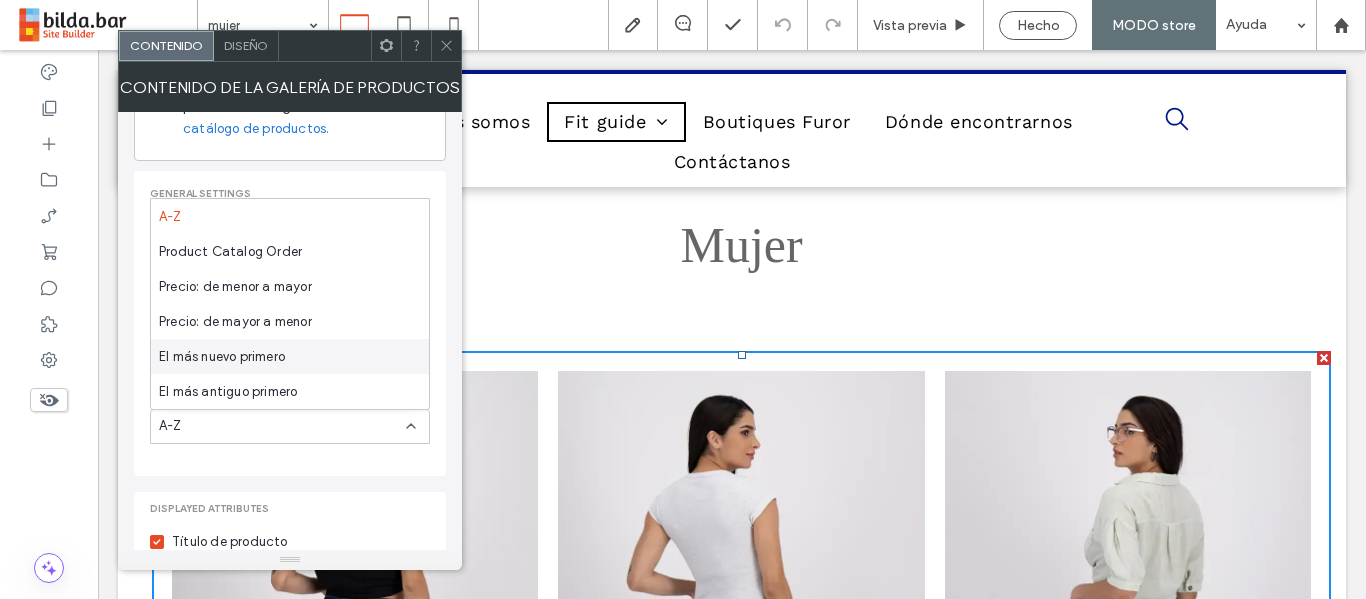 click on "El más nuevo primero" at bounding box center [290, 356] 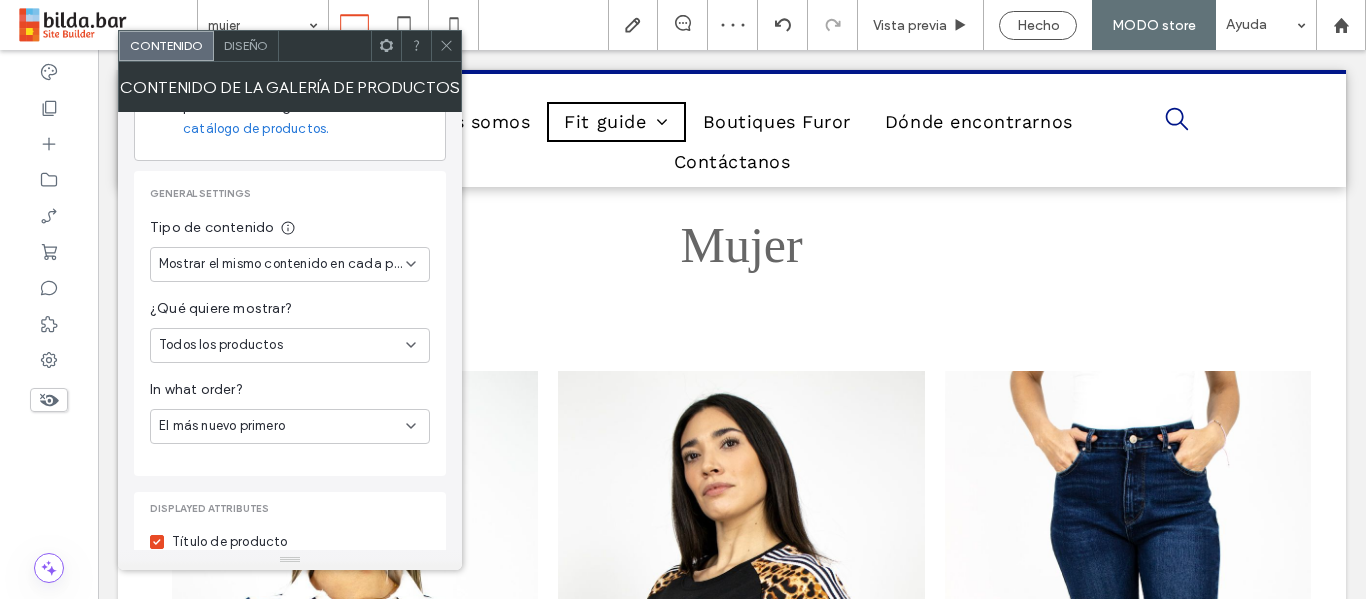 drag, startPoint x: 450, startPoint y: 50, endPoint x: 417, endPoint y: 15, distance: 48.104053 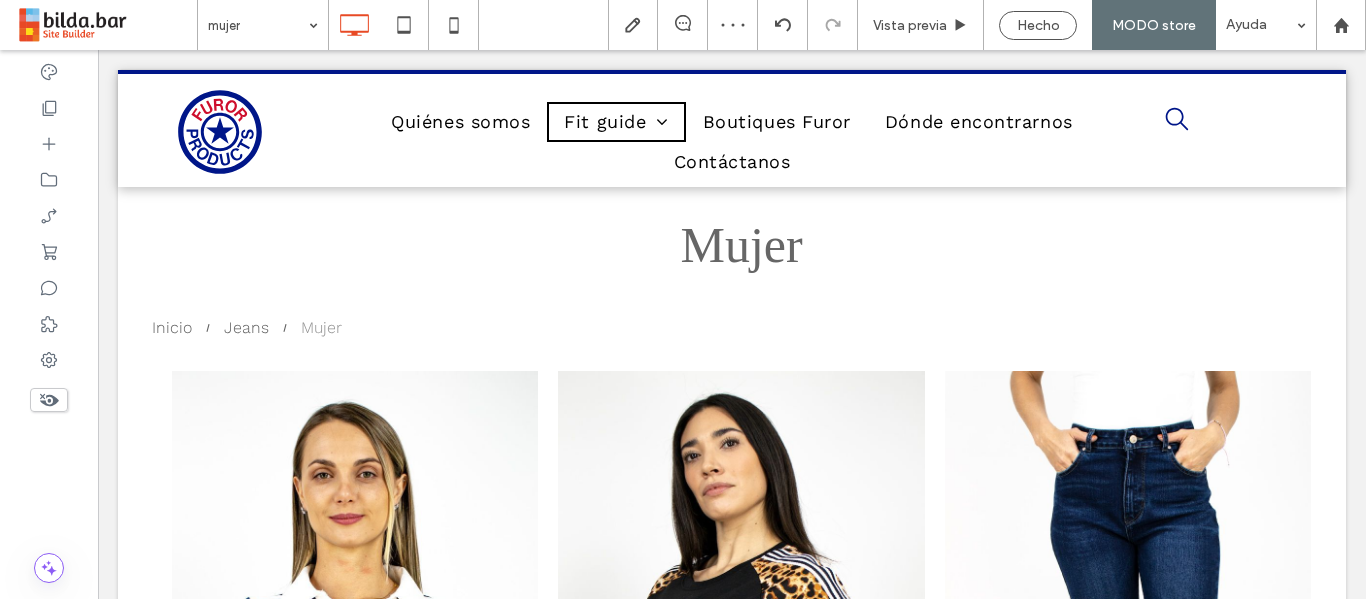 scroll, scrollTop: 115, scrollLeft: 0, axis: vertical 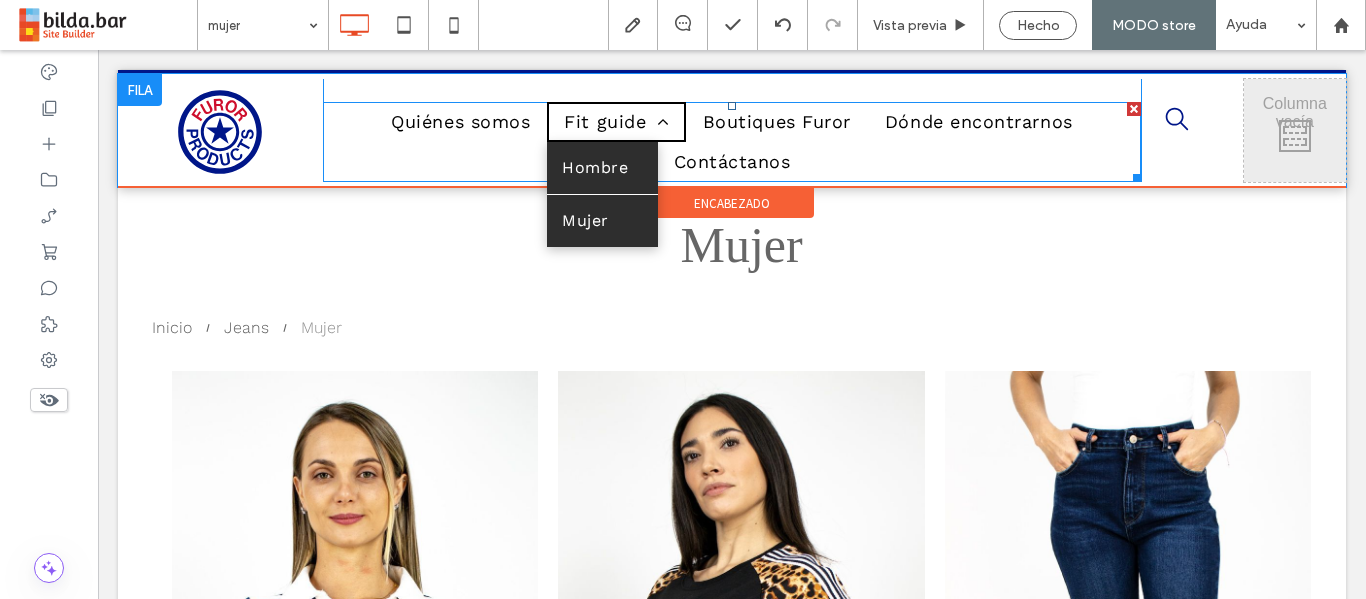 drag, startPoint x: 604, startPoint y: 177, endPoint x: 960, endPoint y: 87, distance: 367.20023 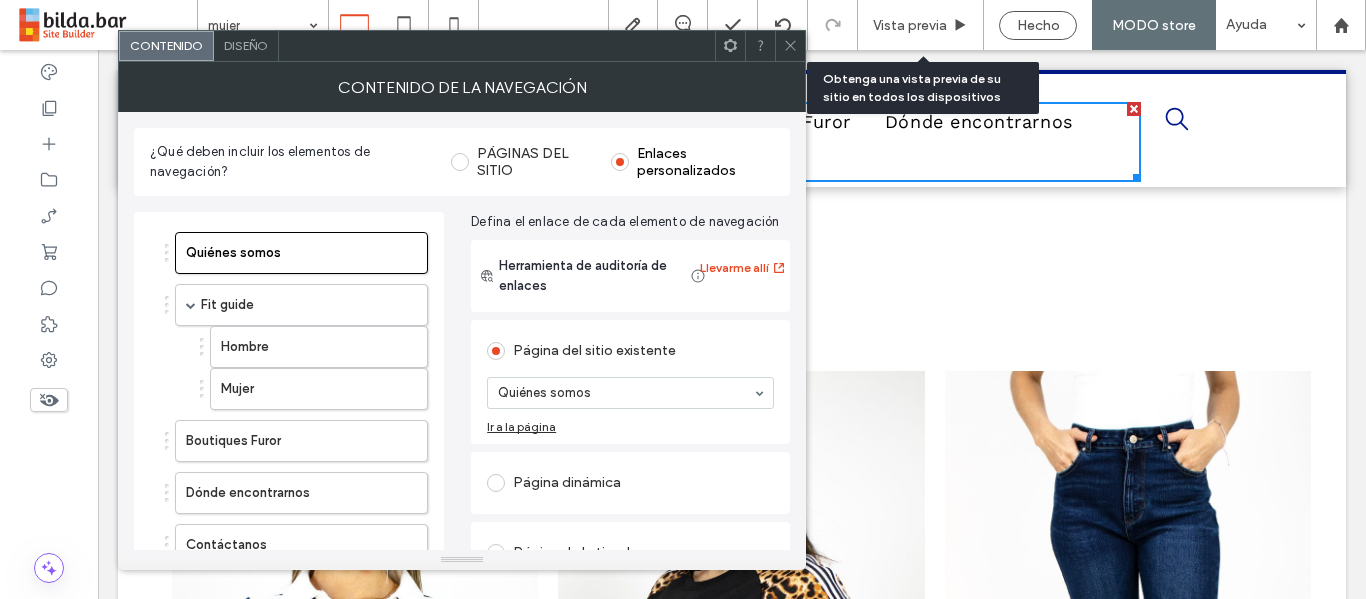 drag, startPoint x: 921, startPoint y: 20, endPoint x: 794, endPoint y: 37, distance: 128.13274 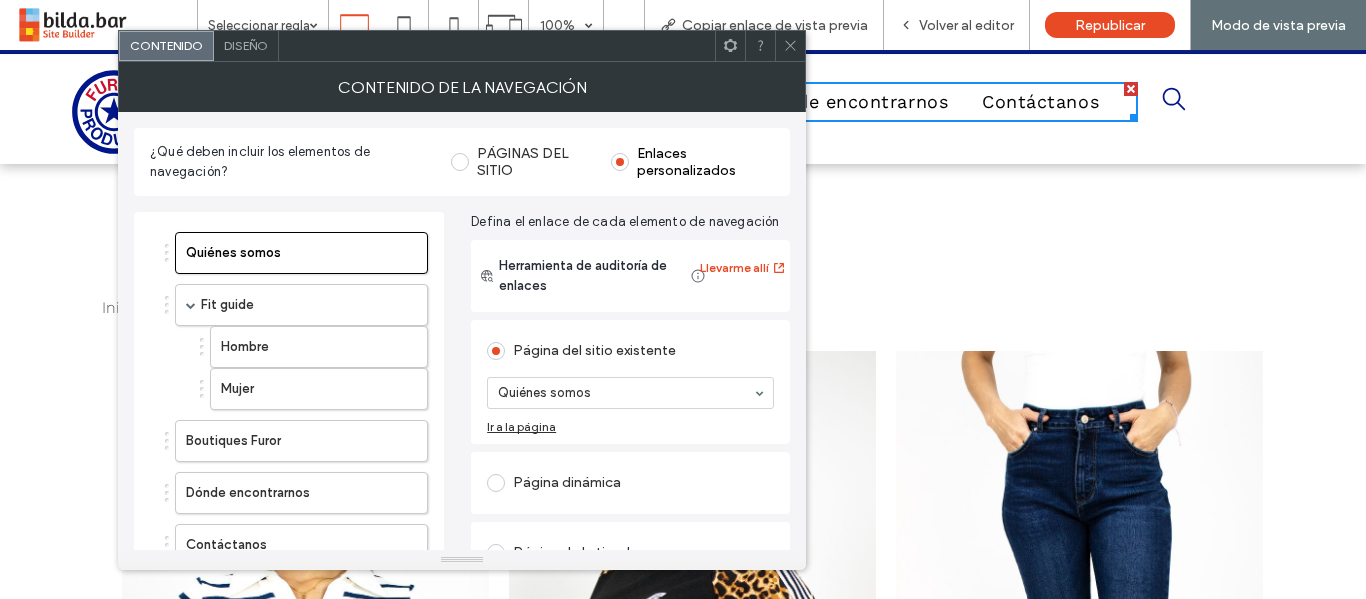 click at bounding box center [790, 46] 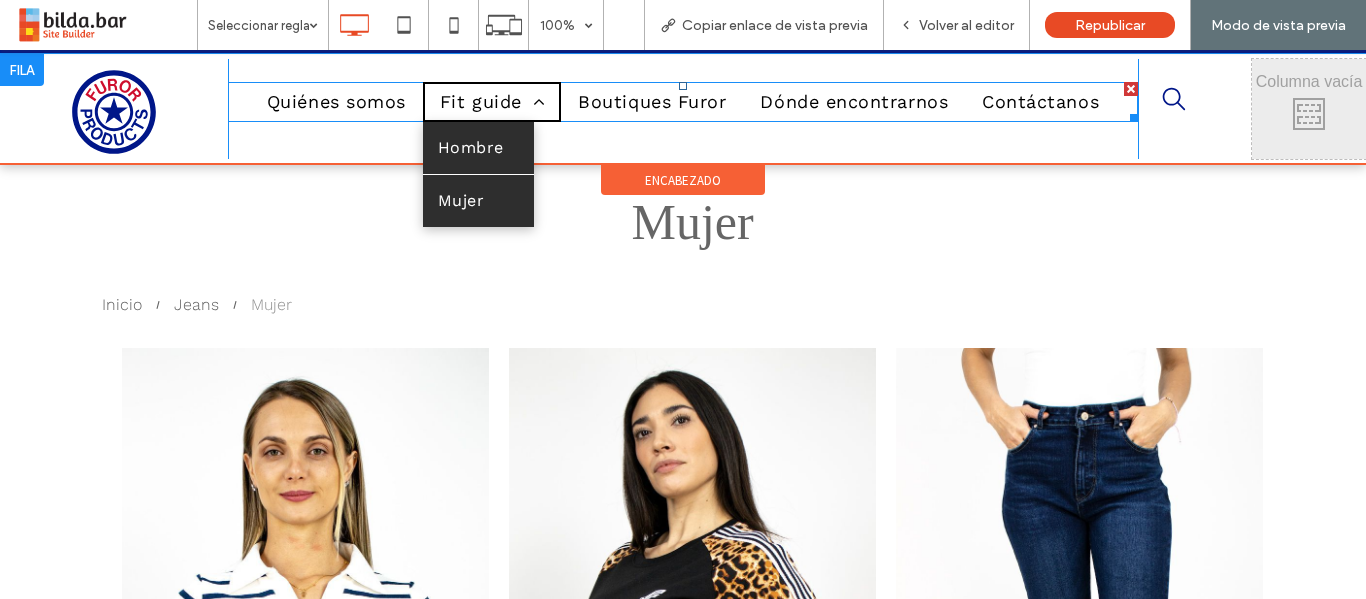 click on "Hombre" at bounding box center [471, 148] 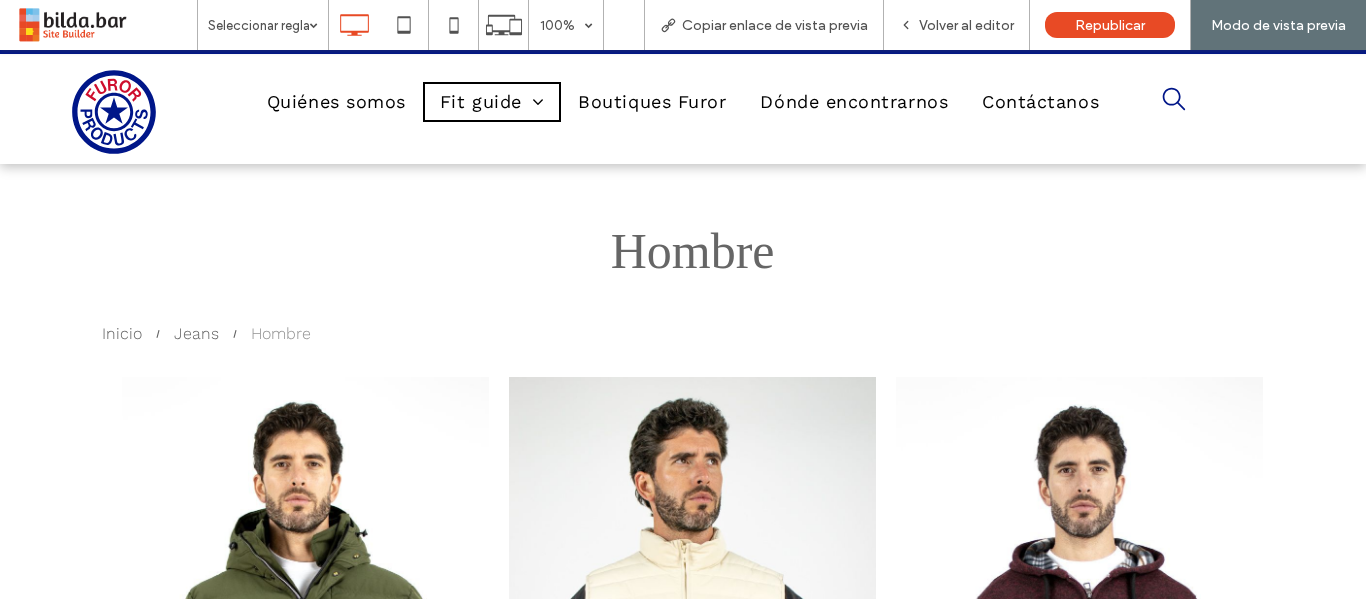 scroll, scrollTop: 0, scrollLeft: 0, axis: both 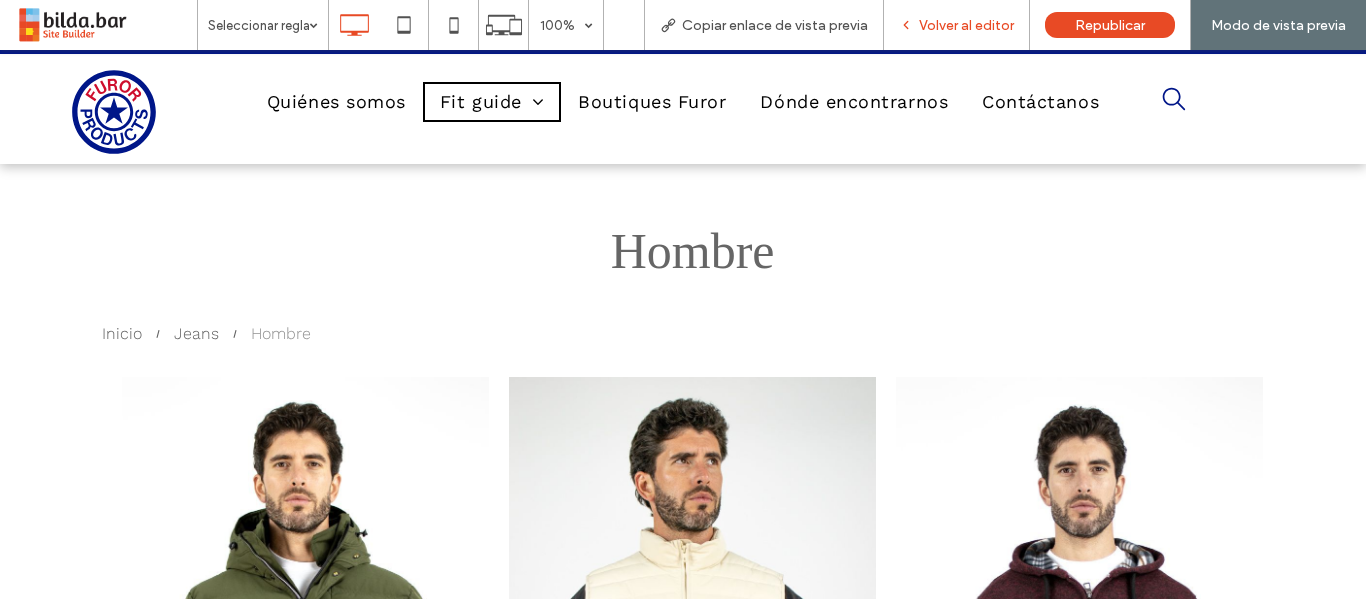 click on "Volver al editor" at bounding box center (966, 25) 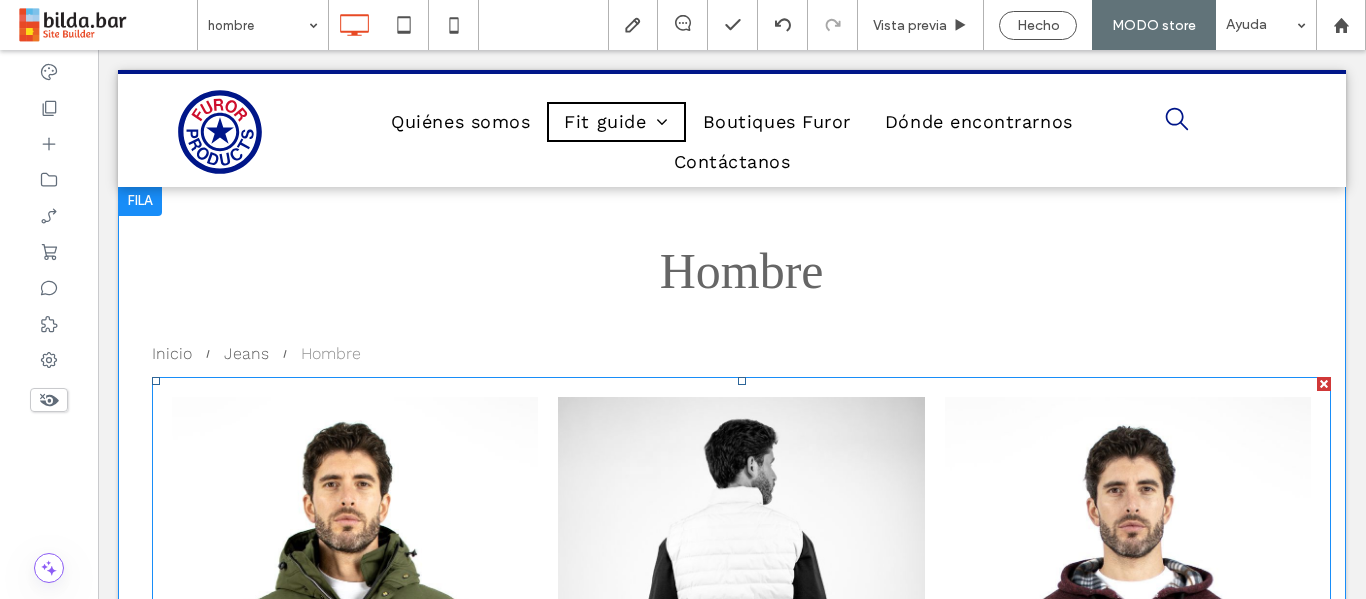 click at bounding box center [741, 692] 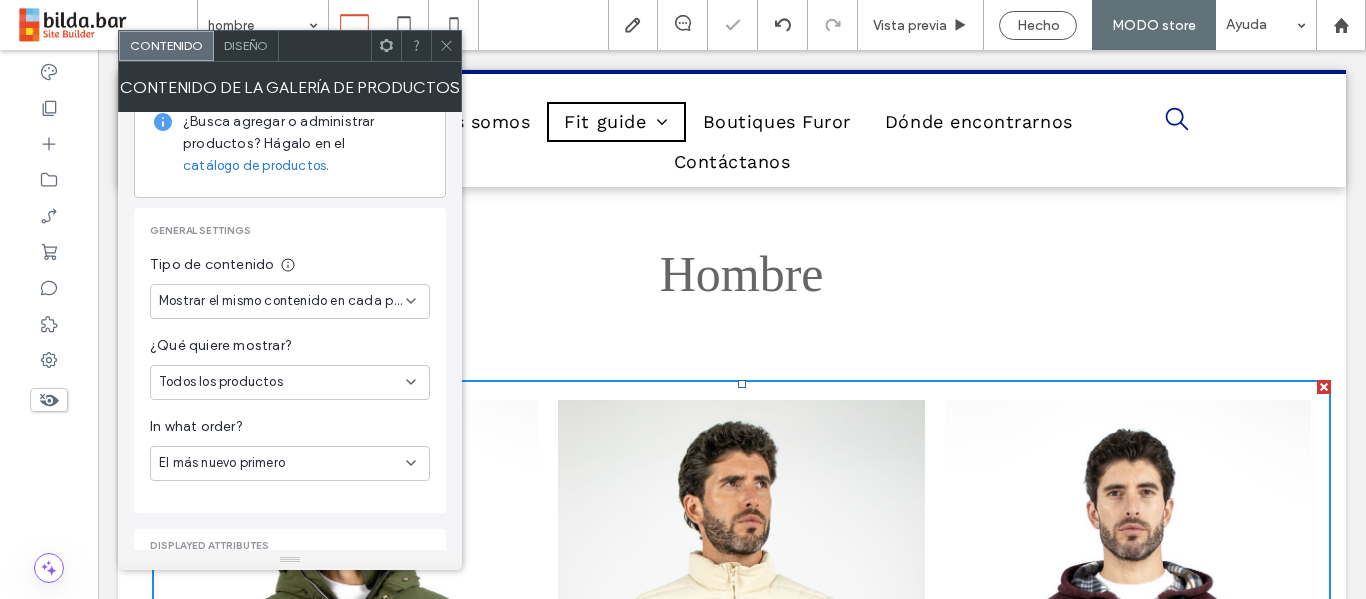 scroll, scrollTop: 227, scrollLeft: 0, axis: vertical 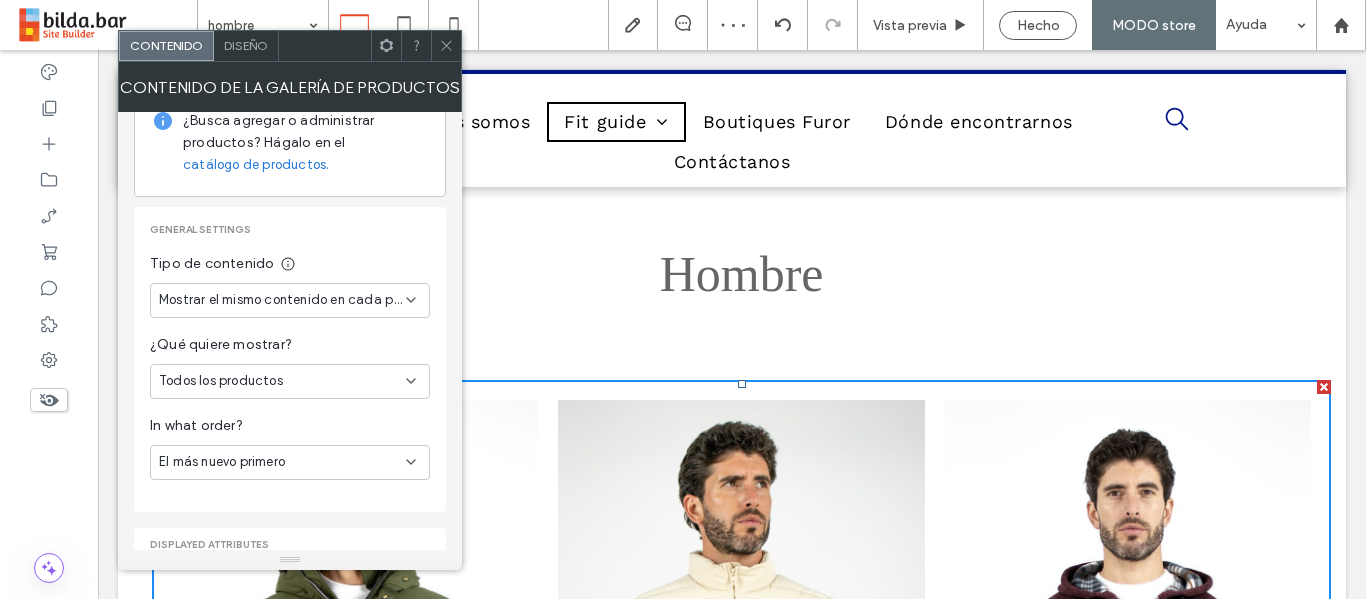 click at bounding box center [446, 46] 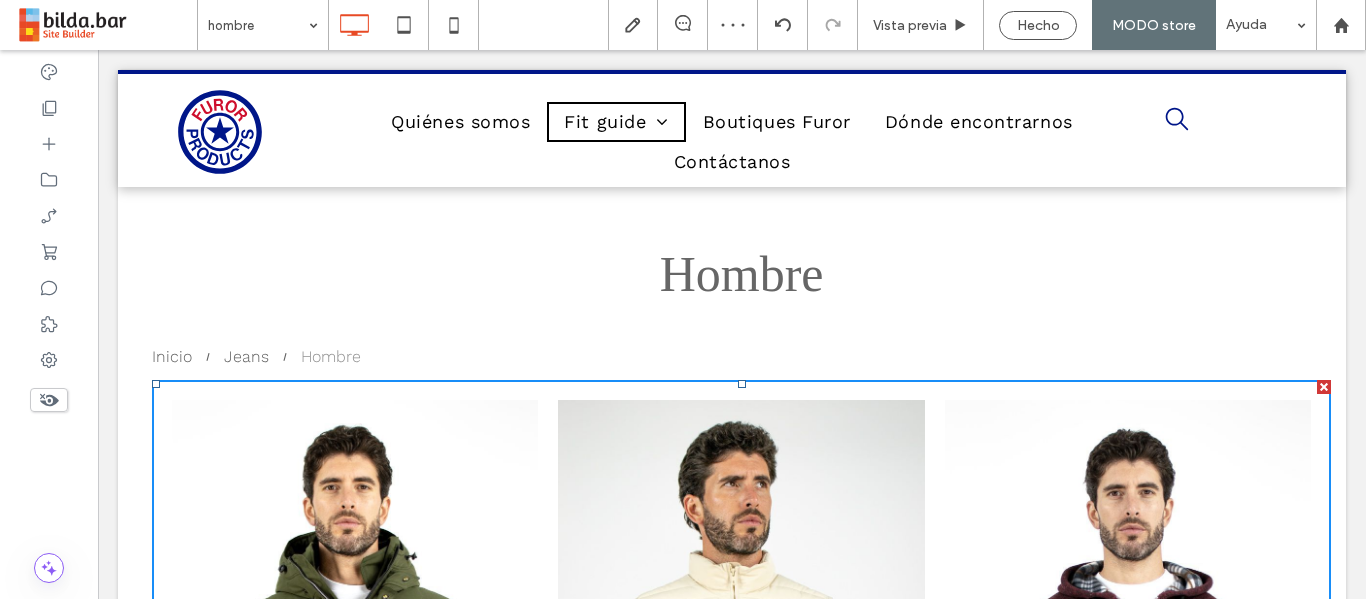scroll, scrollTop: 79, scrollLeft: 0, axis: vertical 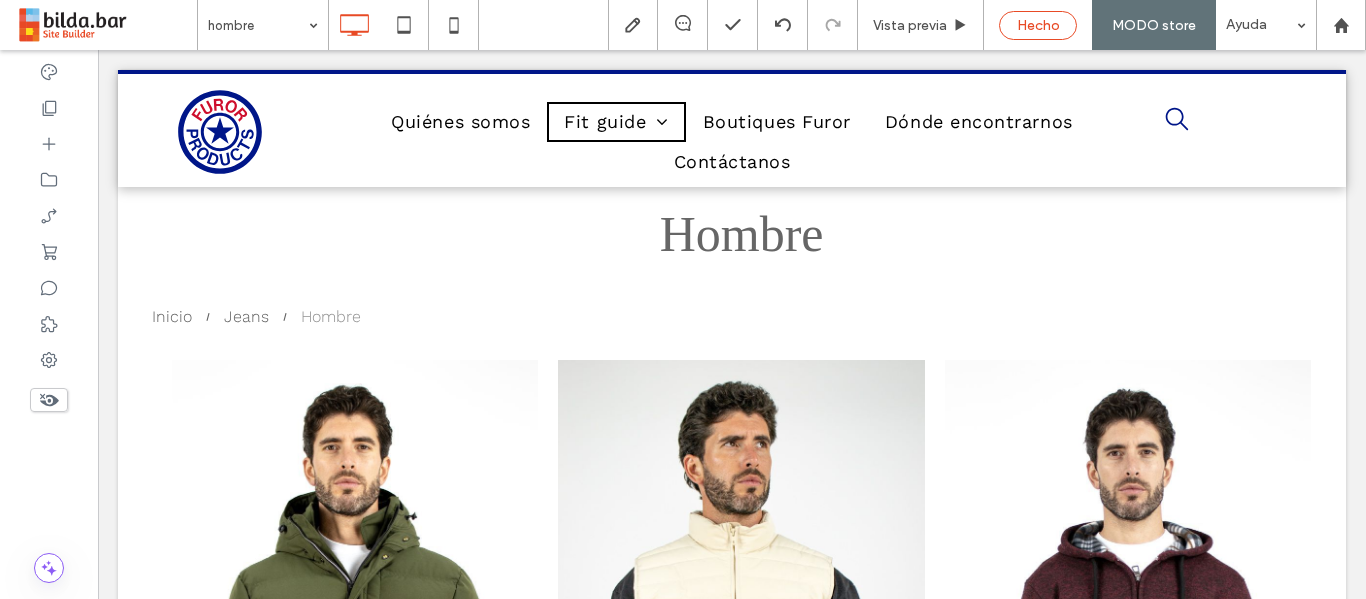 click on "Hecho" at bounding box center (1038, 25) 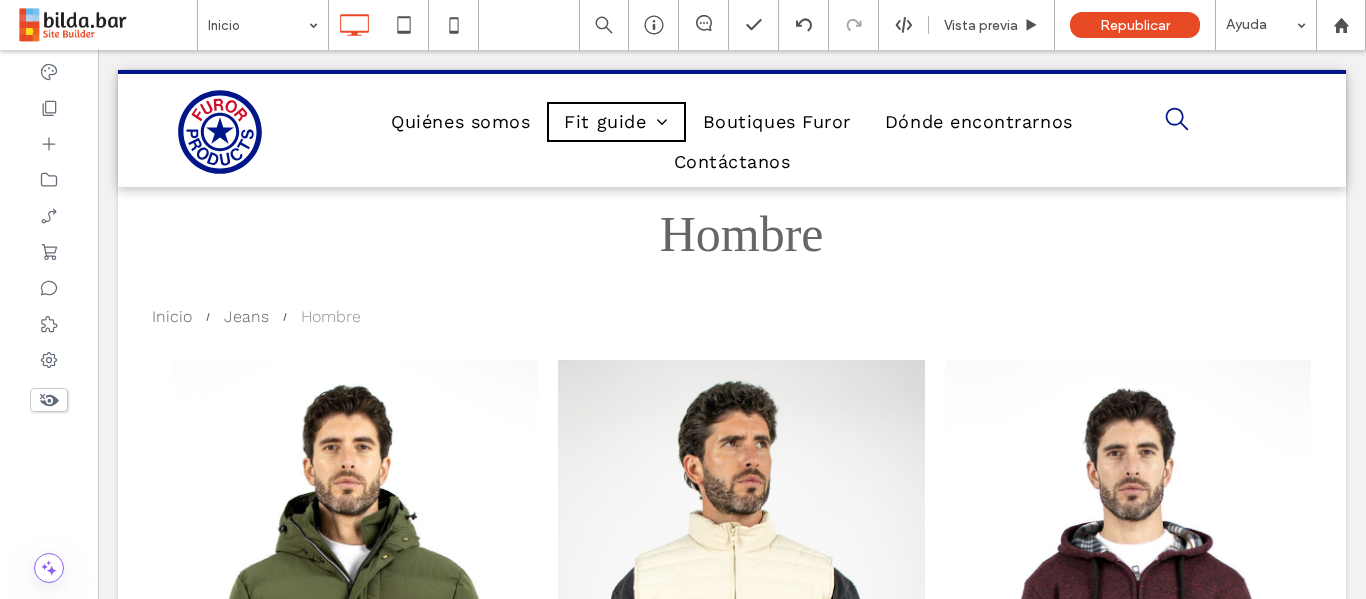 click at bounding box center (683, 299) 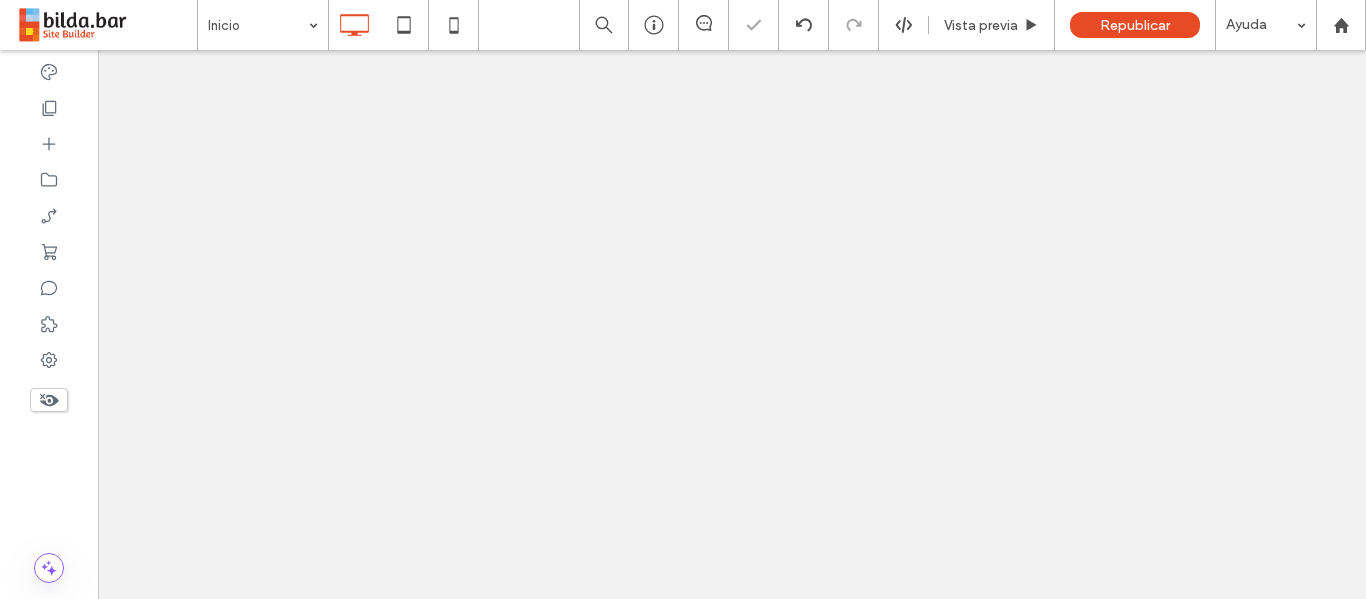 click on "Republicar" at bounding box center (1135, 25) 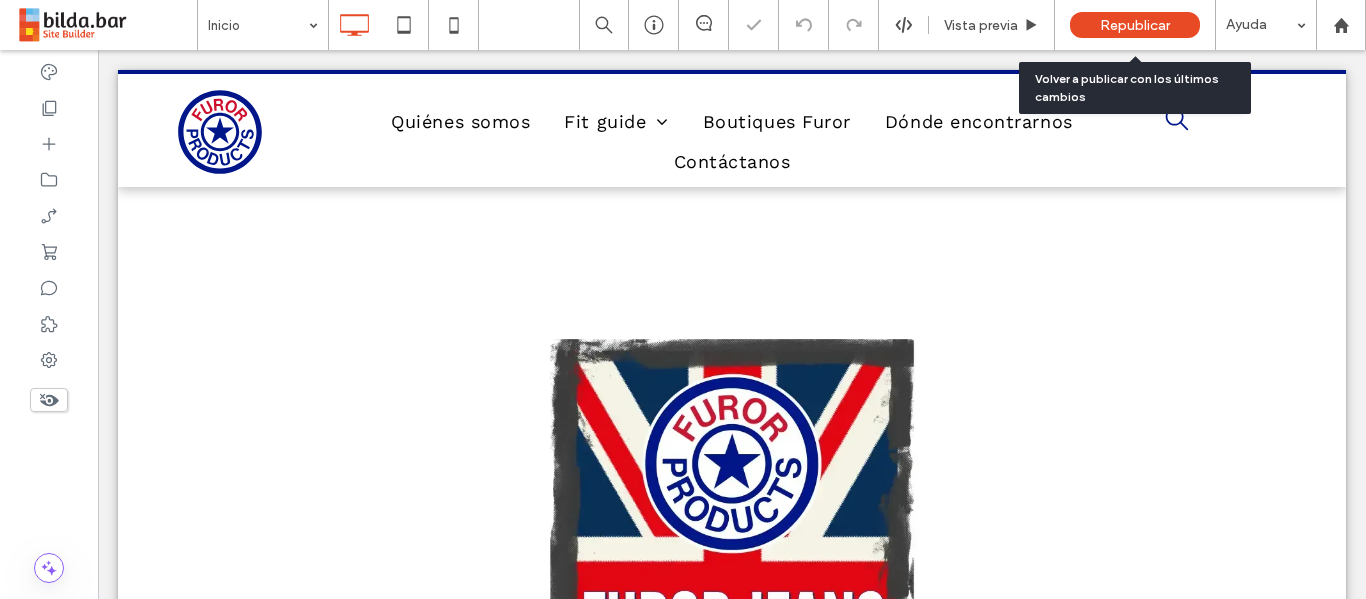 scroll, scrollTop: 0, scrollLeft: 0, axis: both 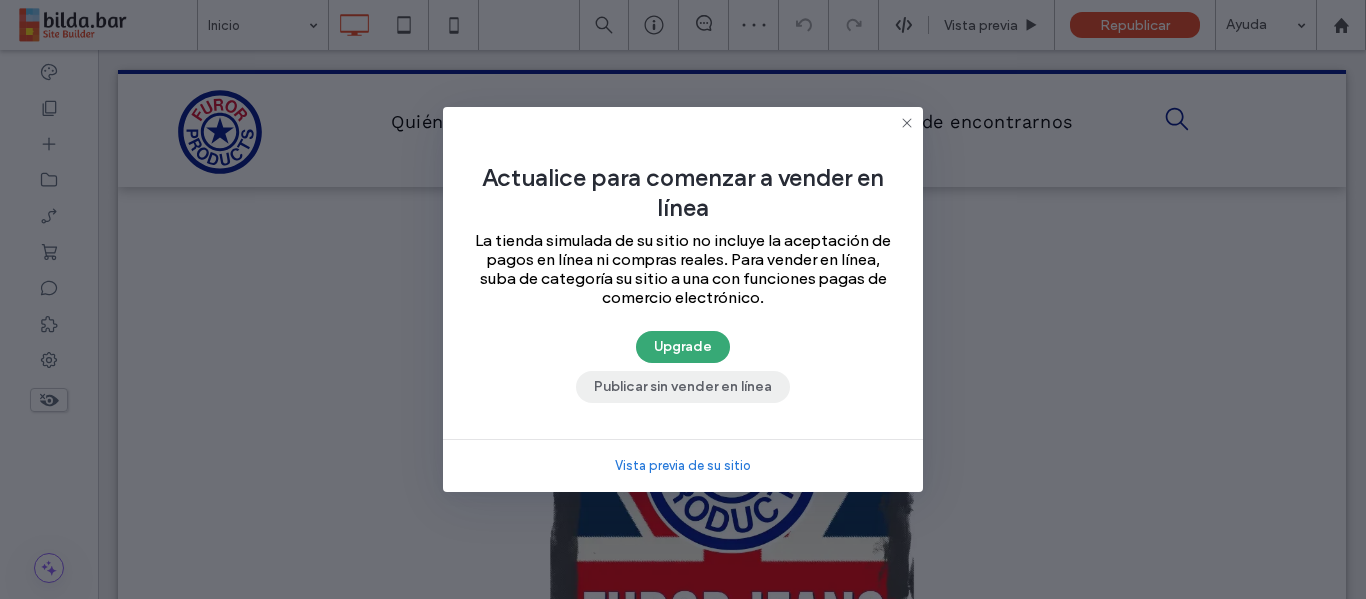 click on "Publicar sin vender en línea" at bounding box center (683, 387) 